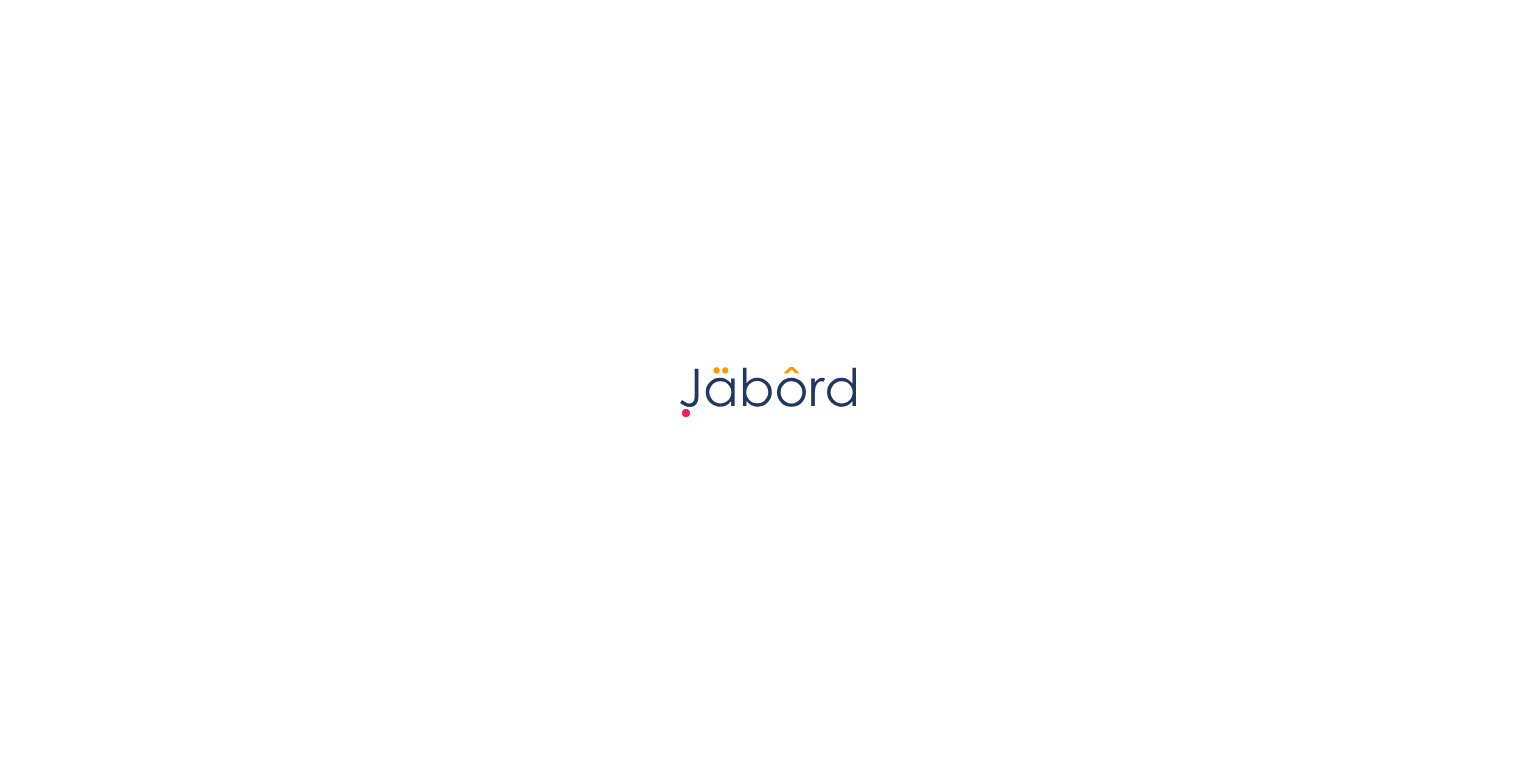 scroll, scrollTop: 0, scrollLeft: 0, axis: both 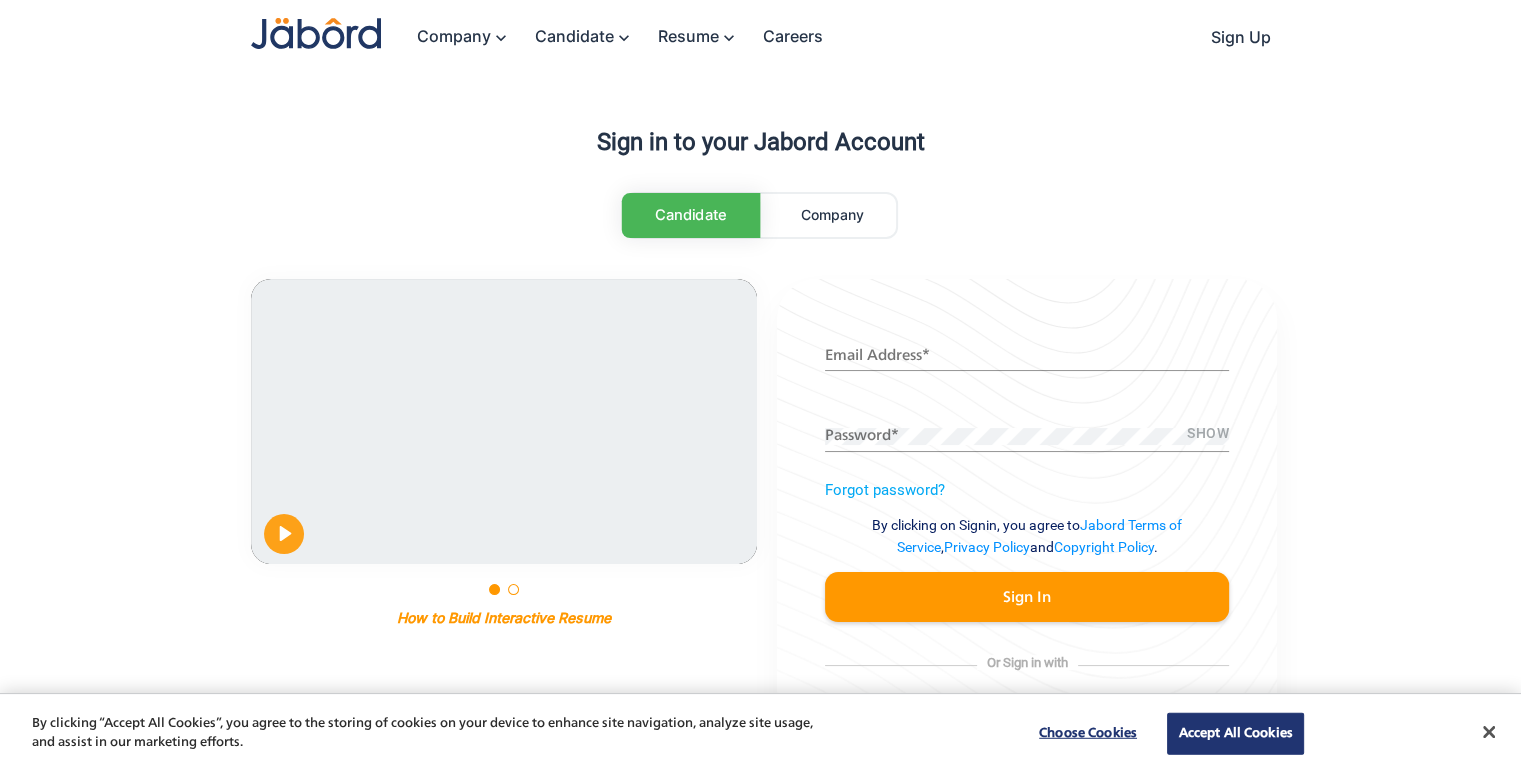 click on "[EMAIL]  *" at bounding box center (1027, 356) 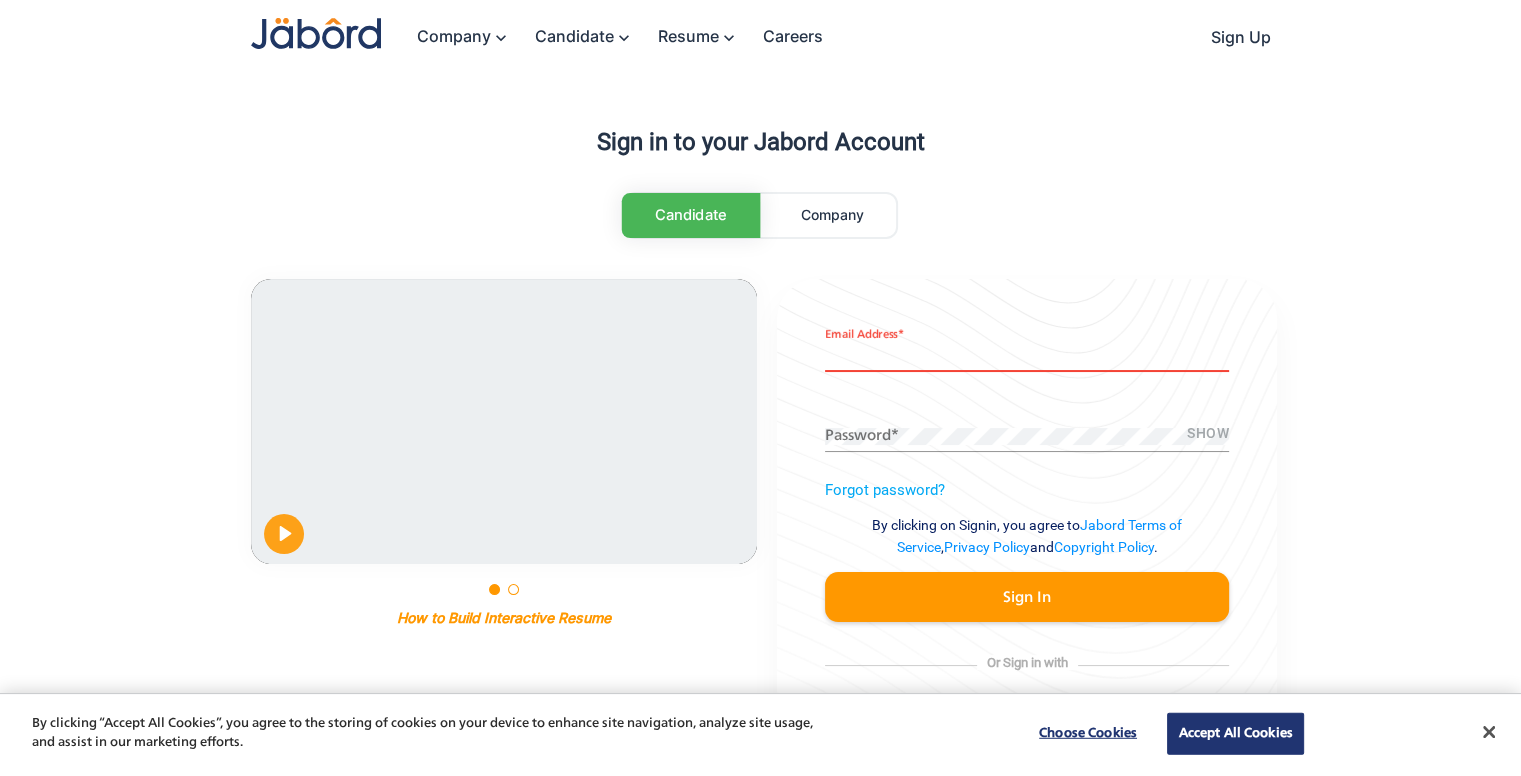 type on "**********" 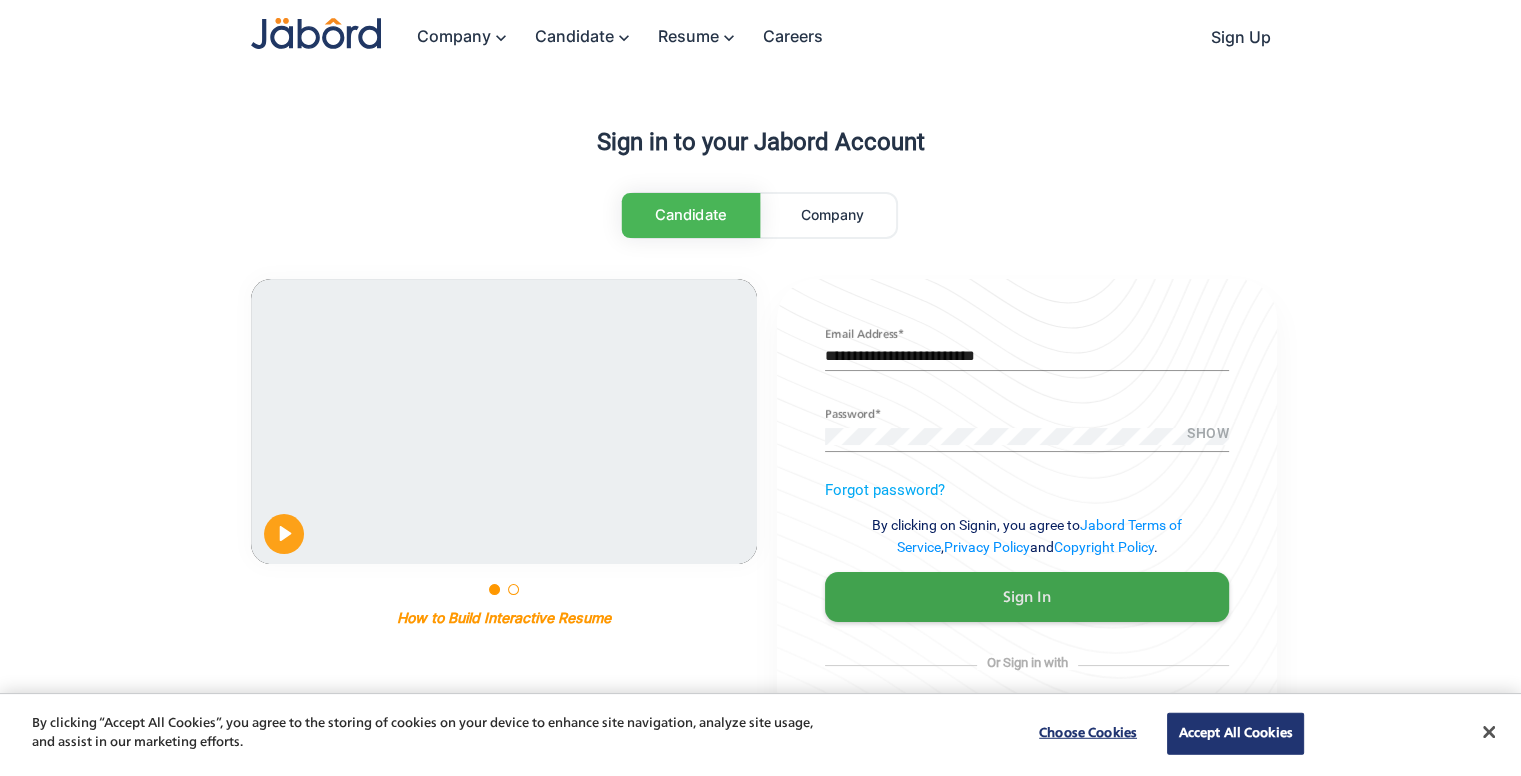 click on "Sign In" at bounding box center (1027, 597) 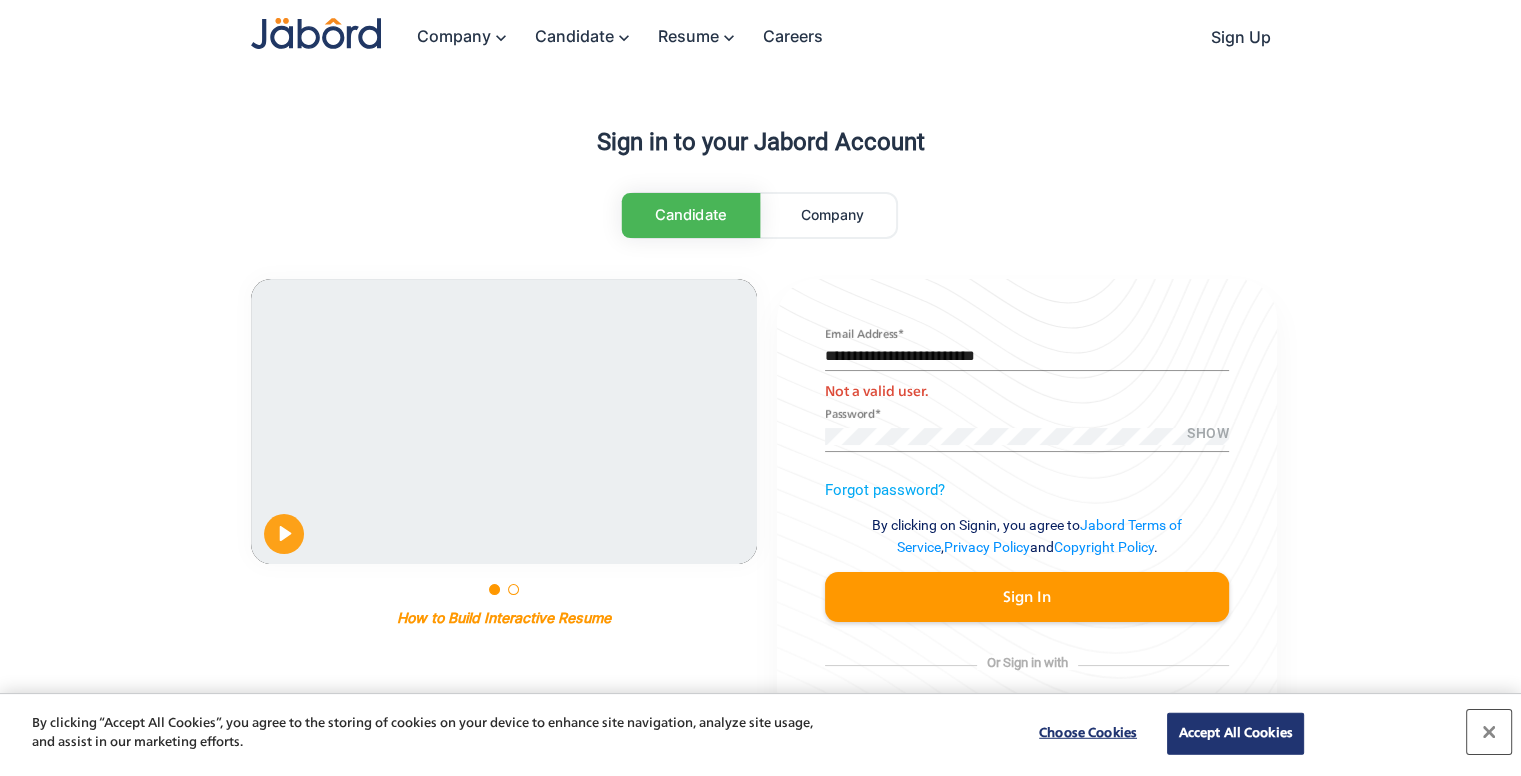 click at bounding box center (1489, 732) 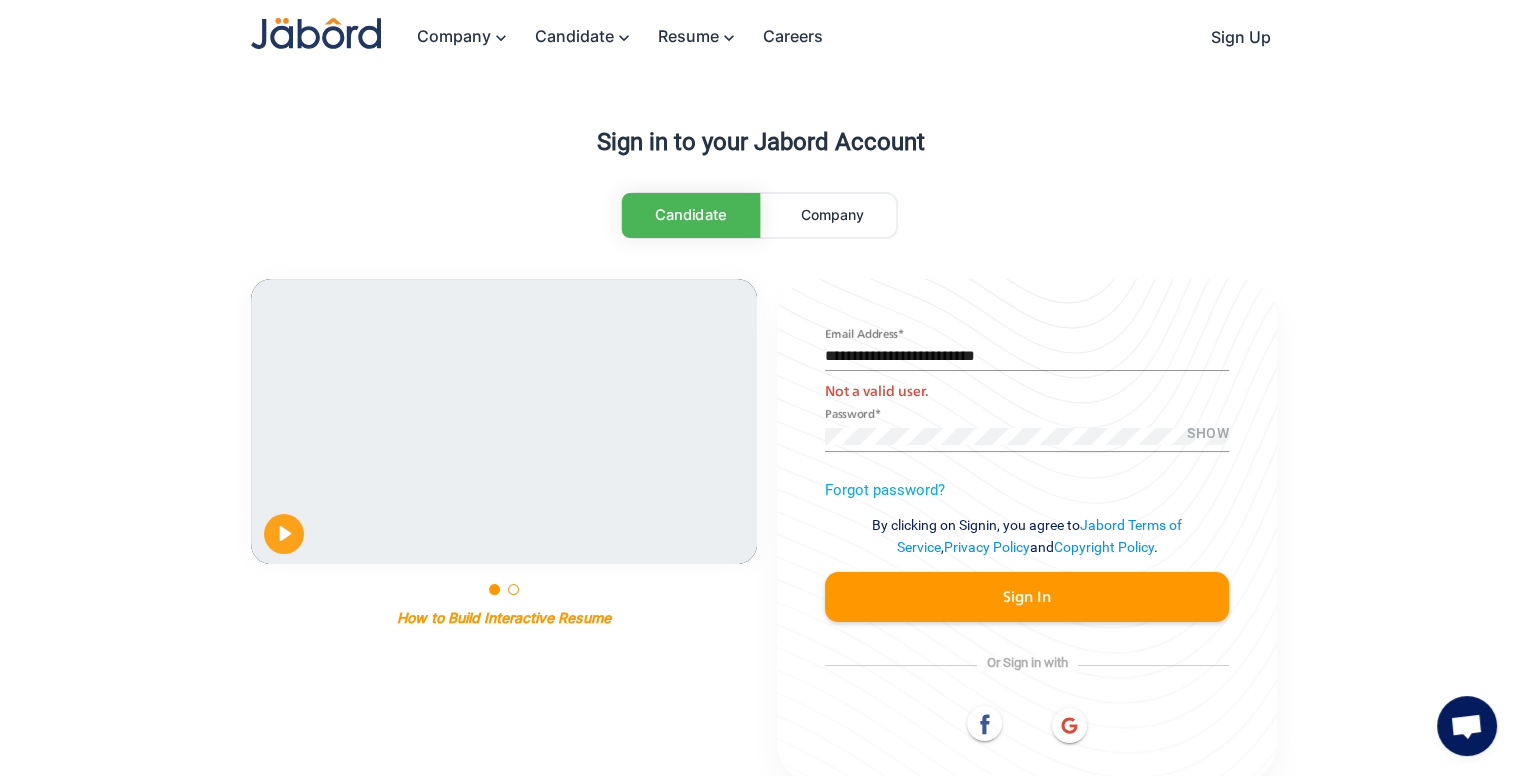 click on "SHOW" at bounding box center [1208, 434] 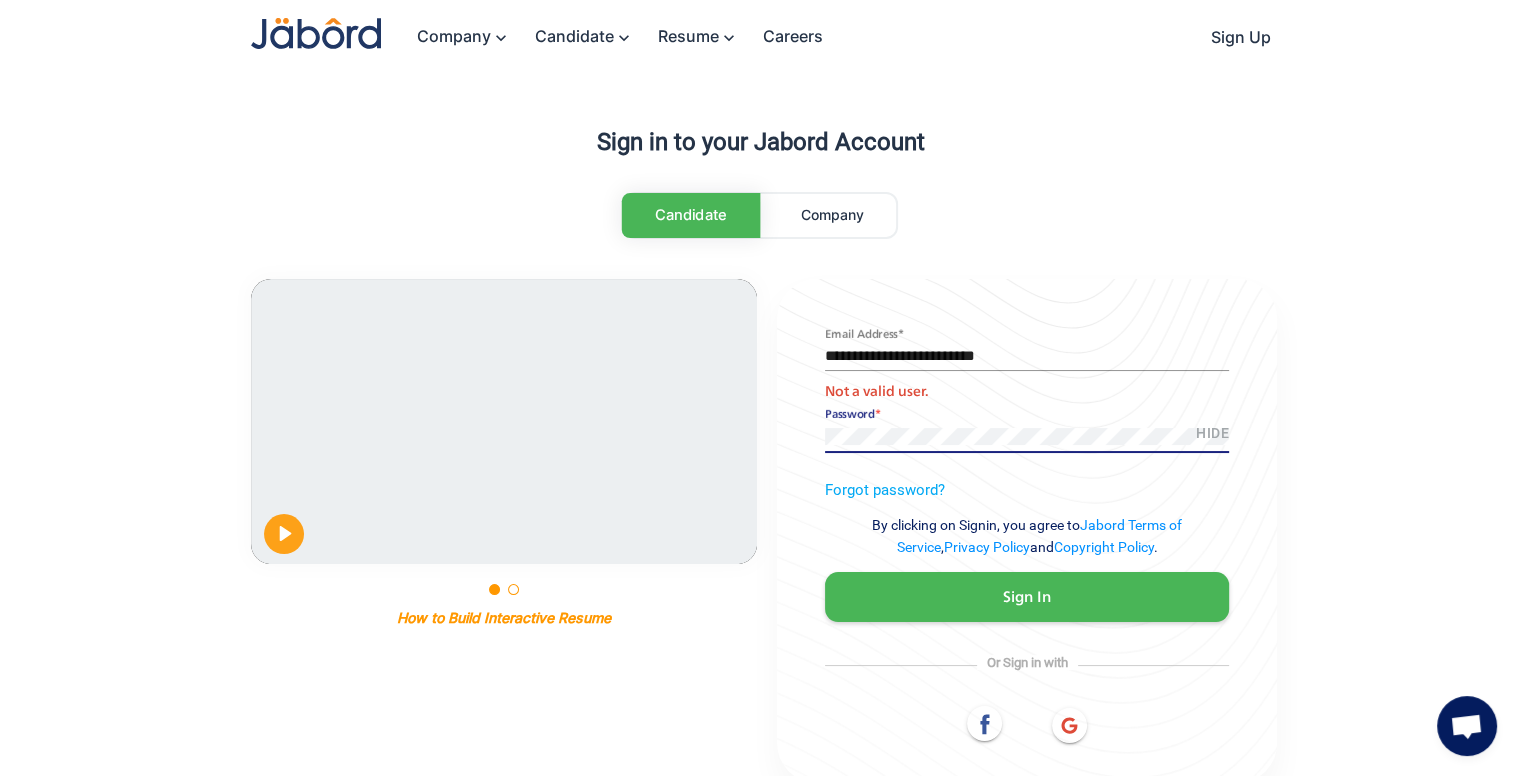 click on "Sign In" at bounding box center [1027, 597] 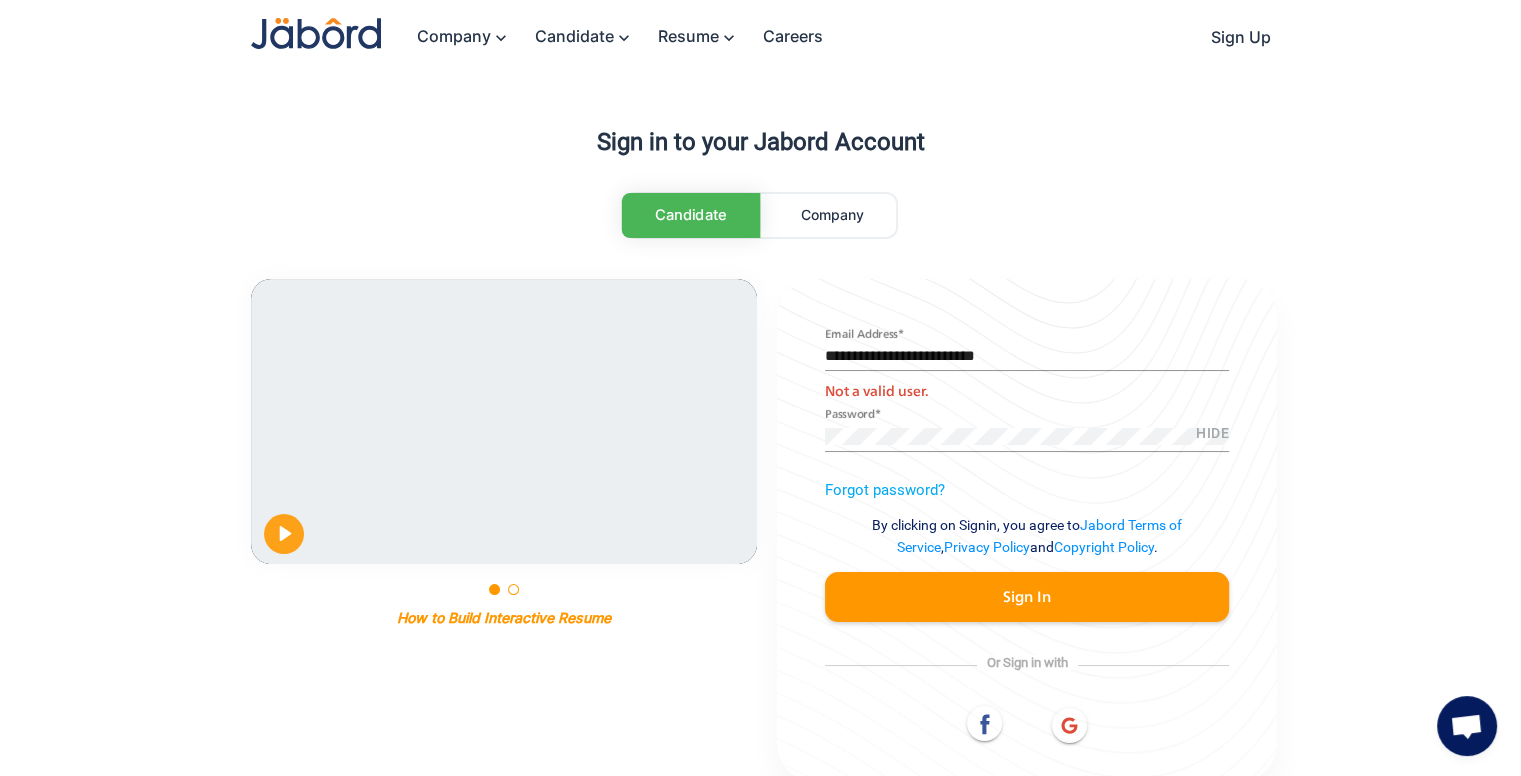 click on "**********" at bounding box center [1027, 350] 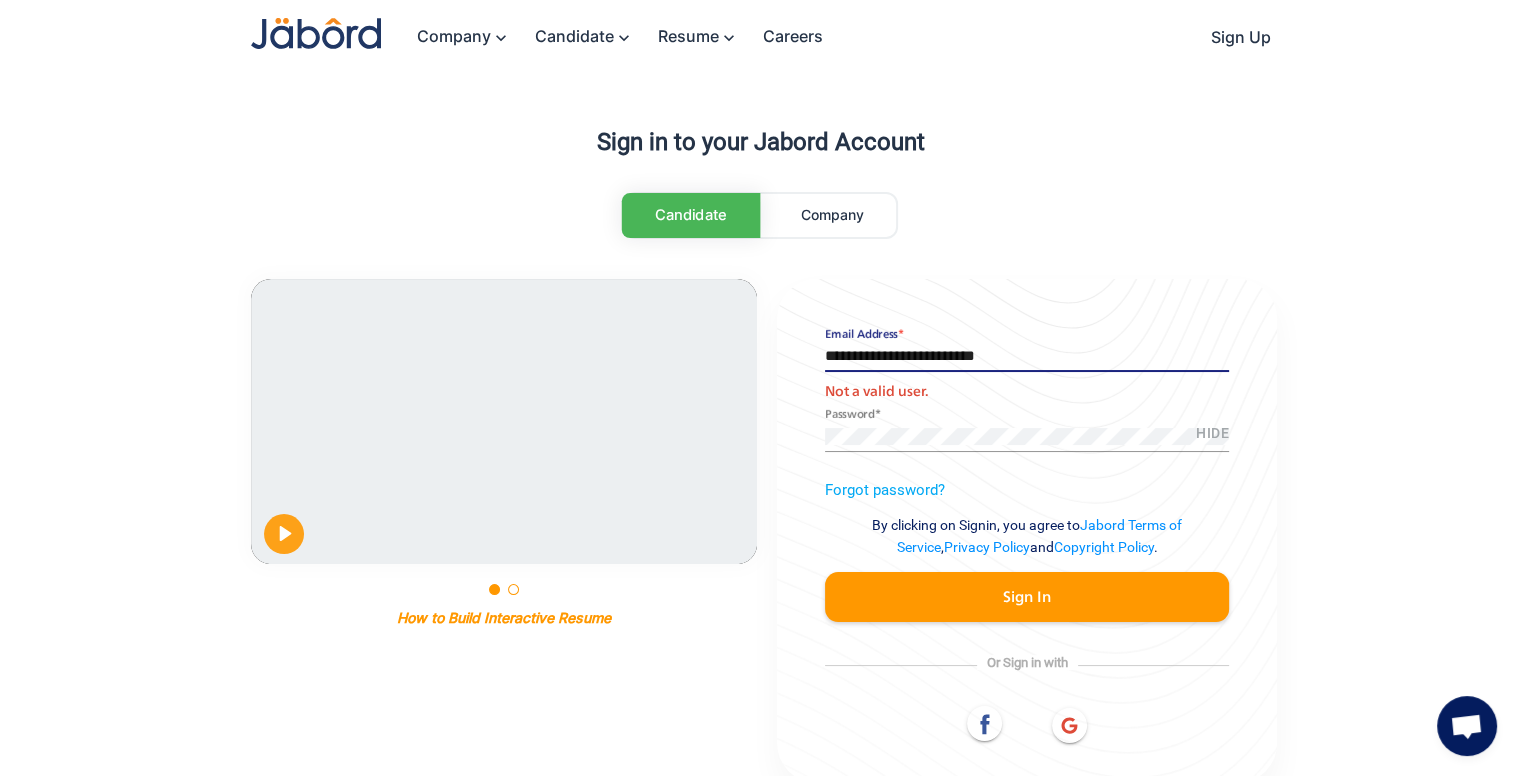 click on "**********" at bounding box center [1027, 356] 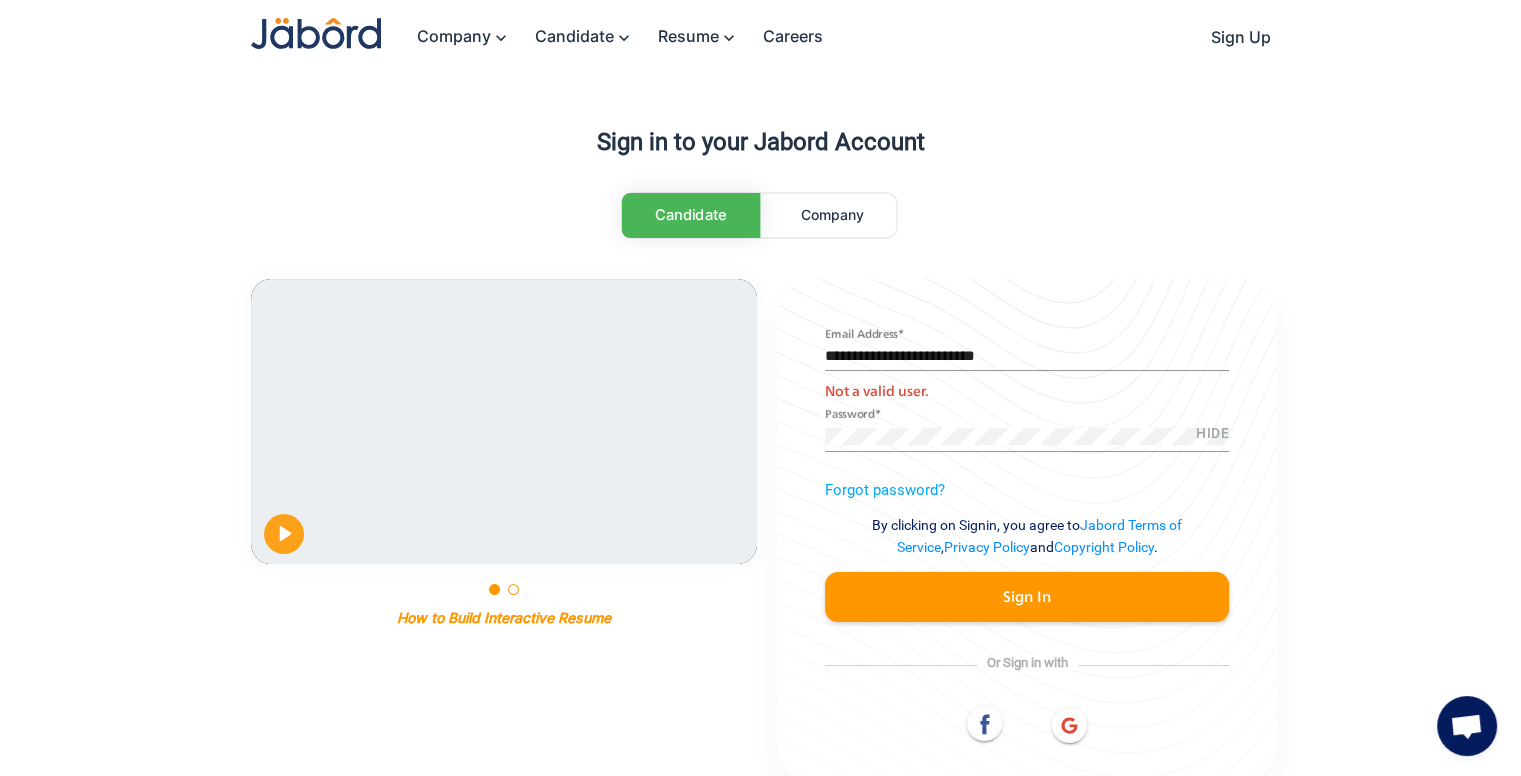 click on "HIDE Password  *" at bounding box center [1027, 431] 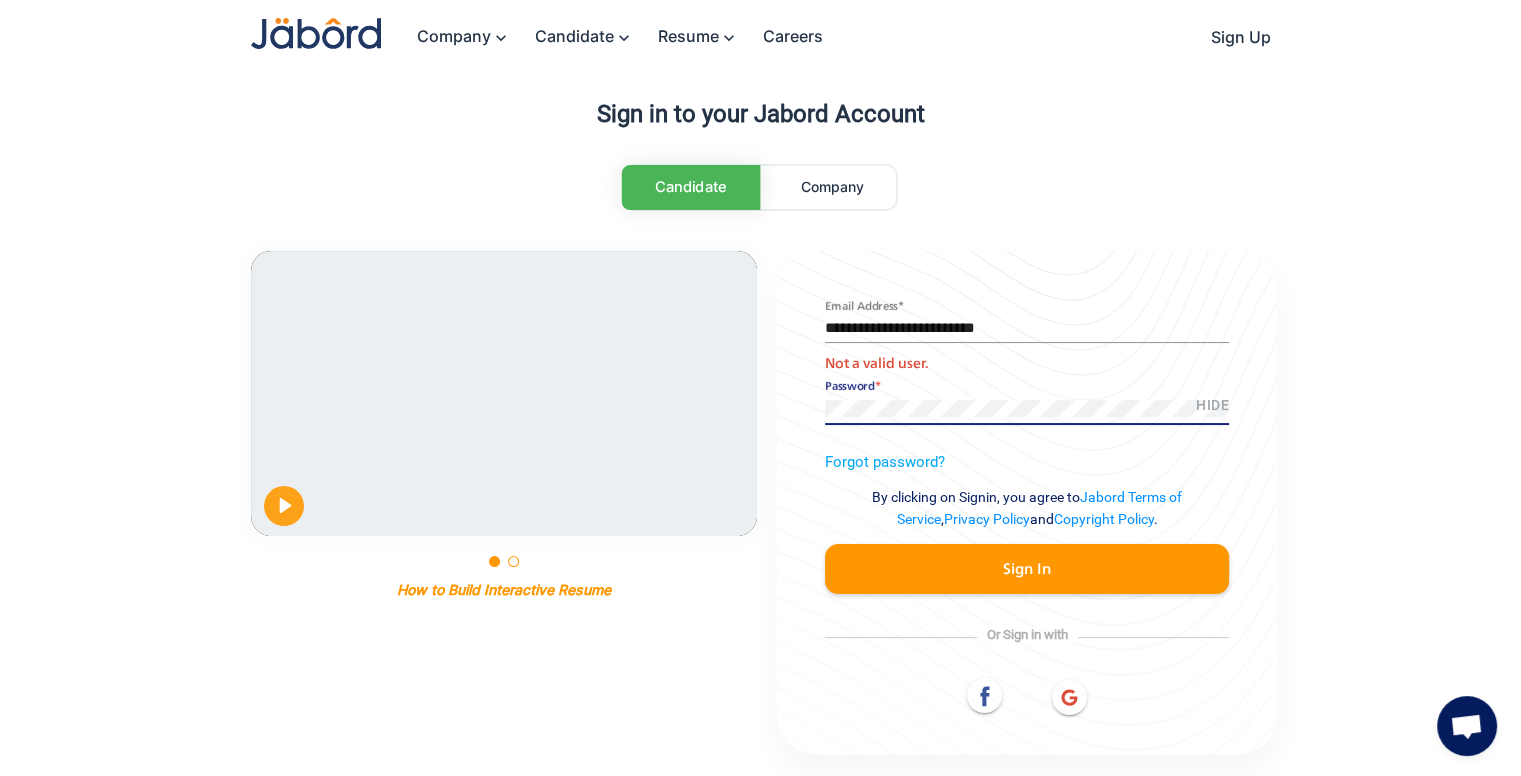 scroll, scrollTop: 0, scrollLeft: 0, axis: both 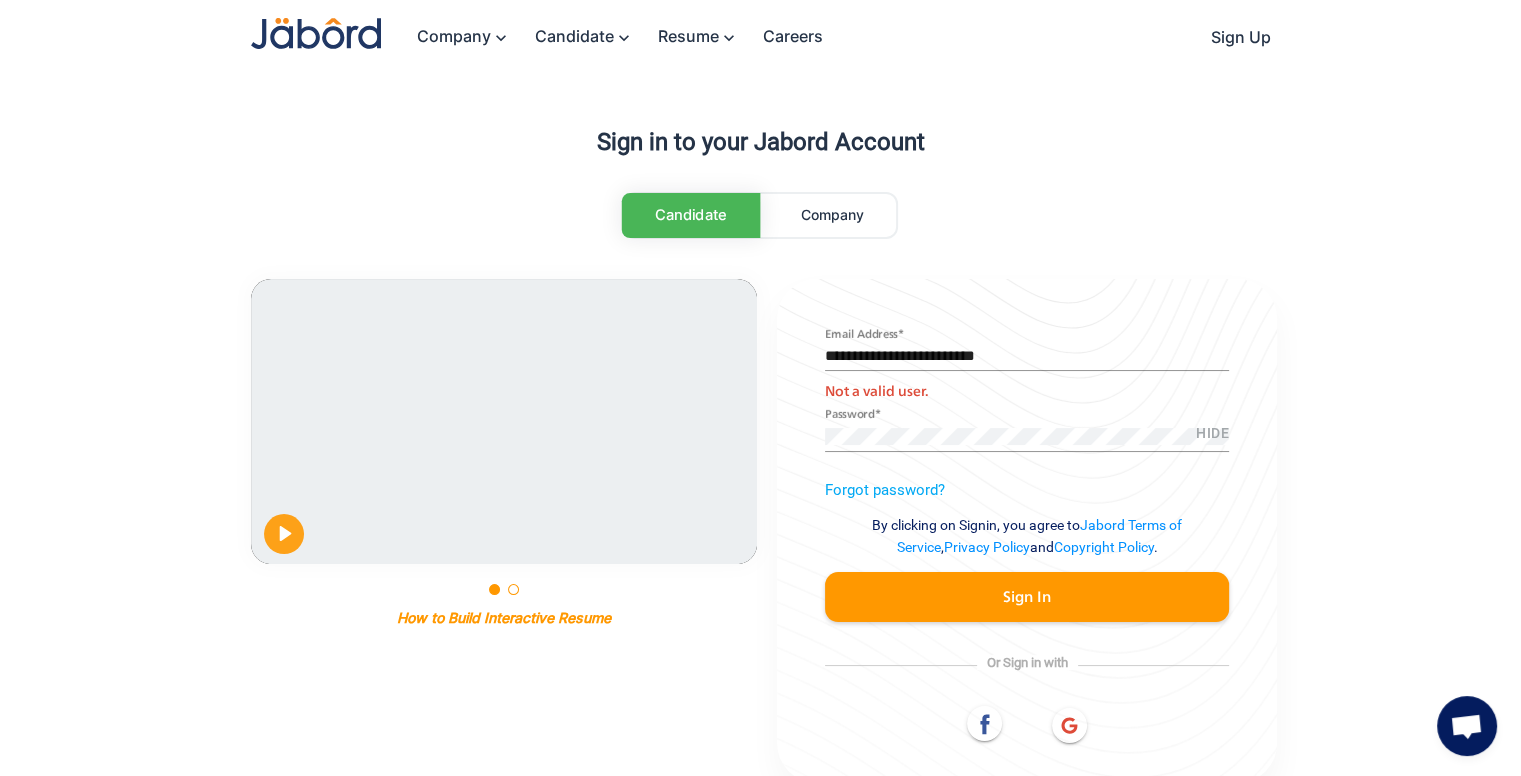 click on "HIDE Password  *" at bounding box center (1027, 431) 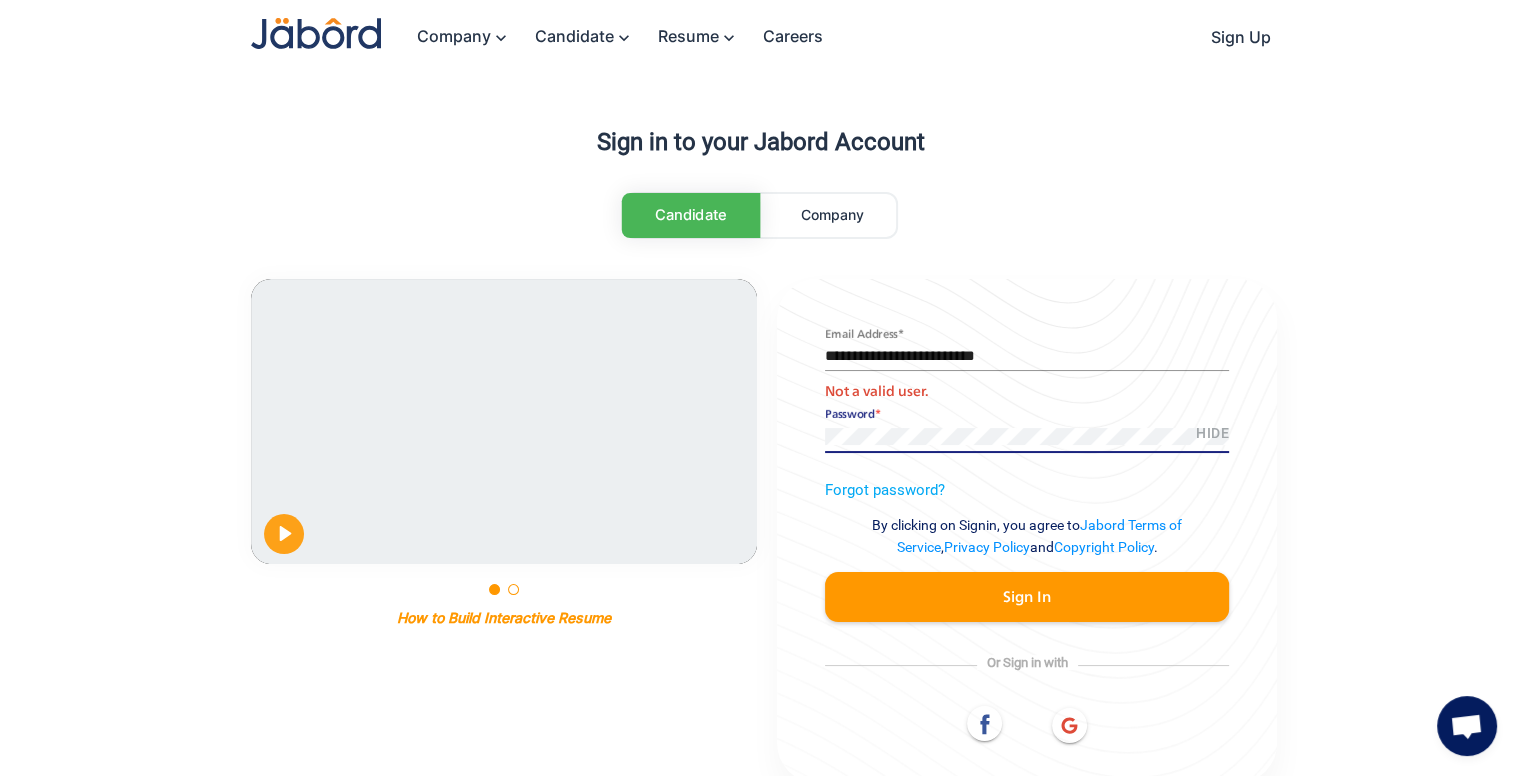 click on "**********" at bounding box center (761, 556) 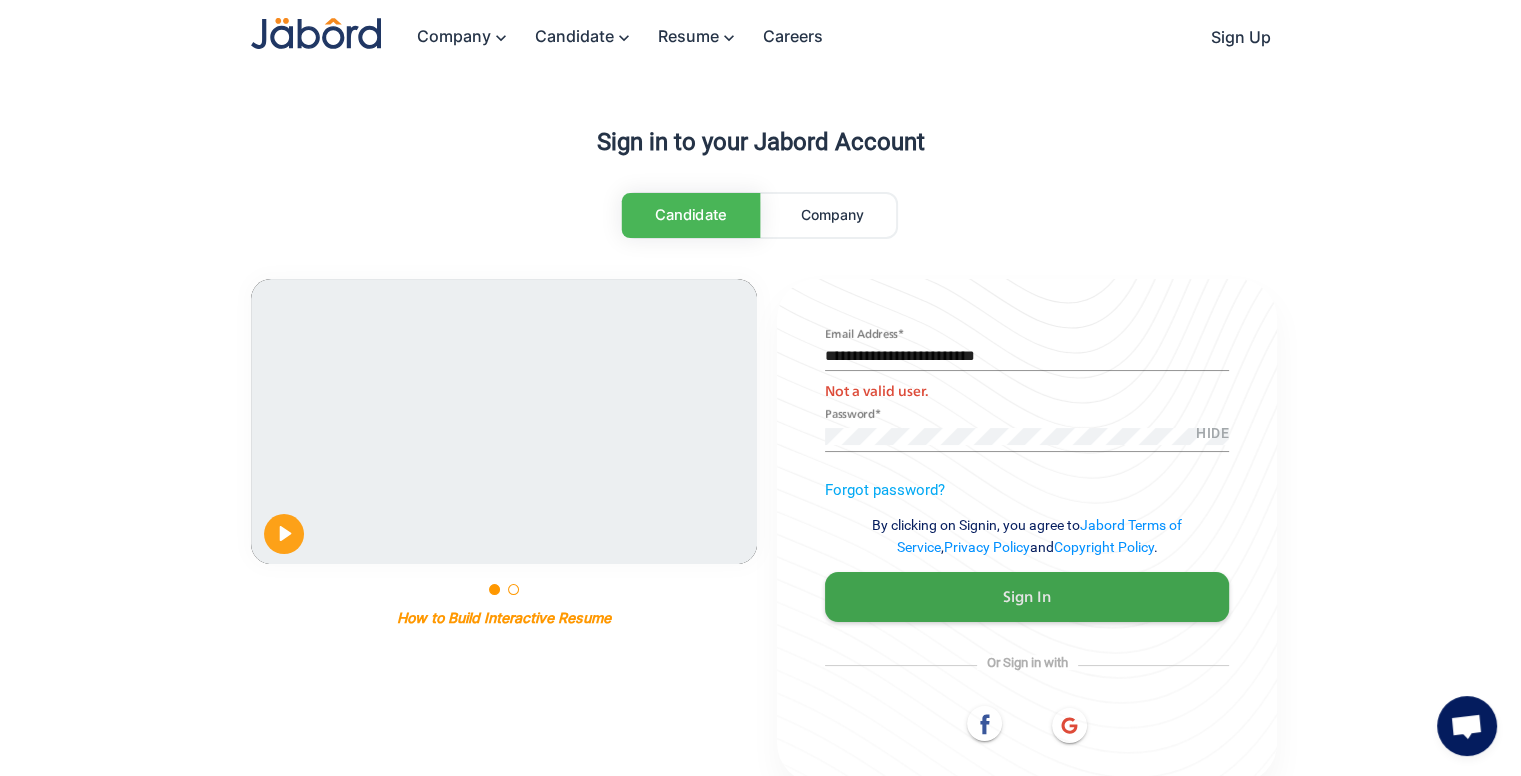 click on "Sign In" at bounding box center (1027, 597) 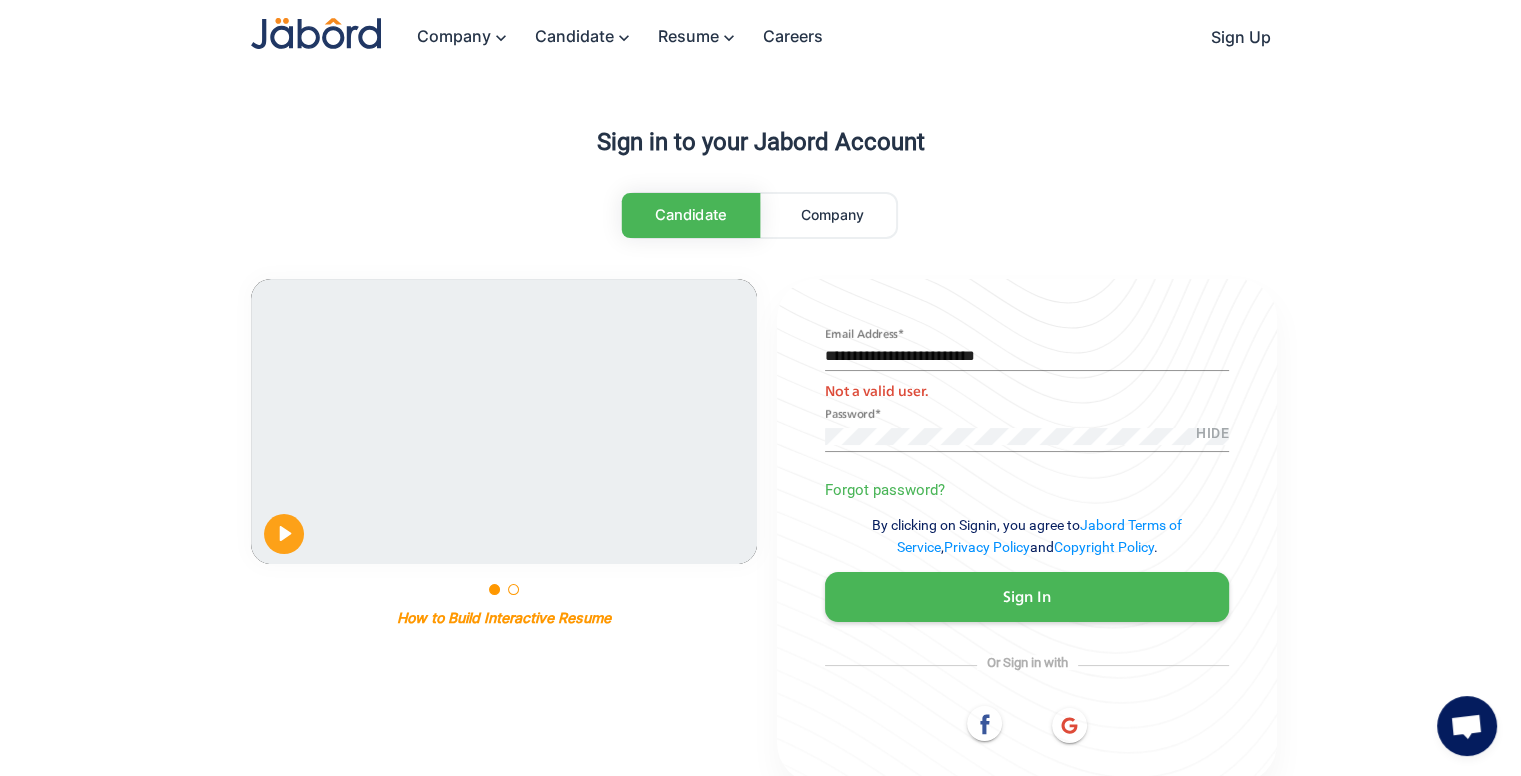 click on "Forgot password?" at bounding box center (885, 490) 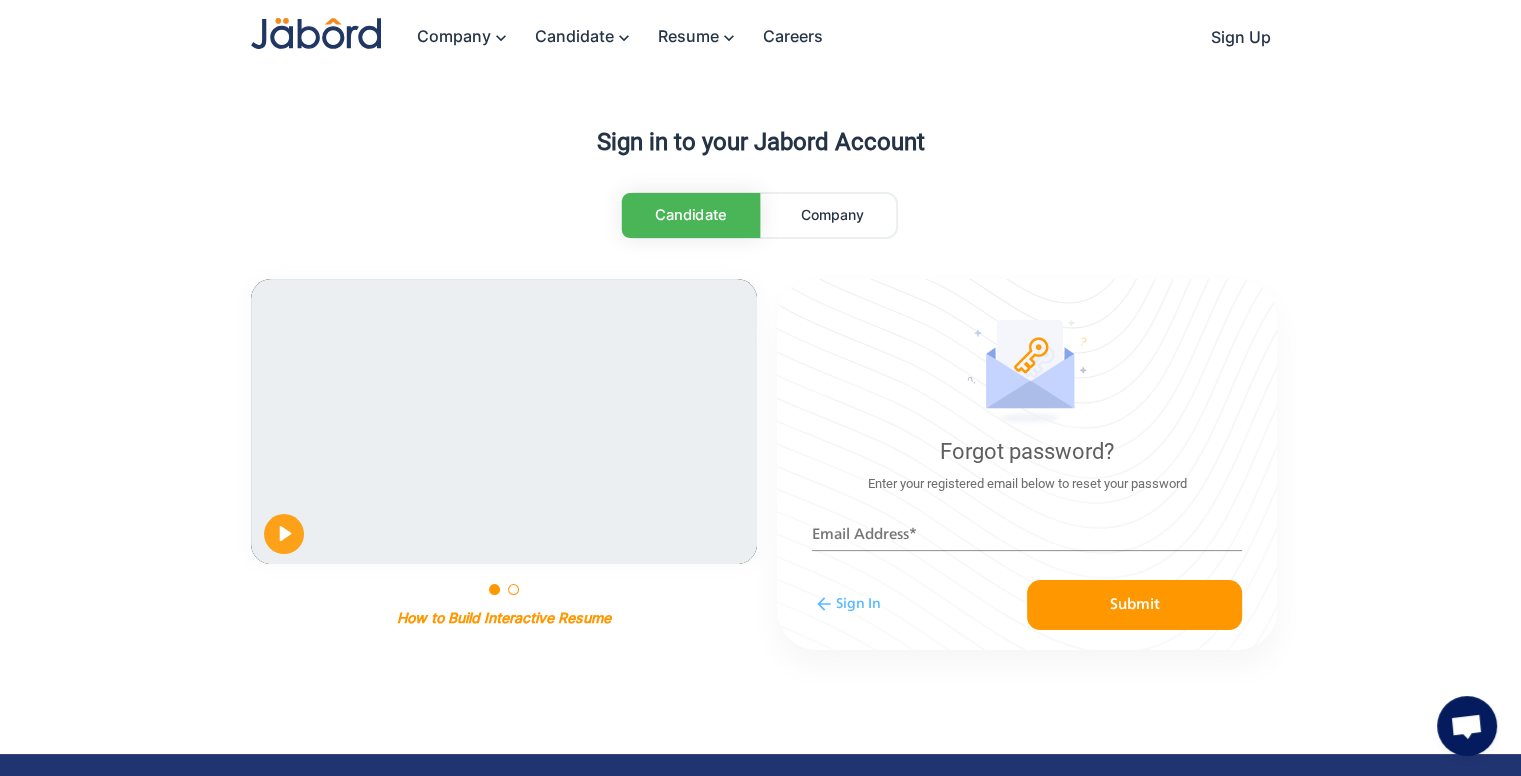 click on "[EMAIL] Address  *" at bounding box center [1027, 535] 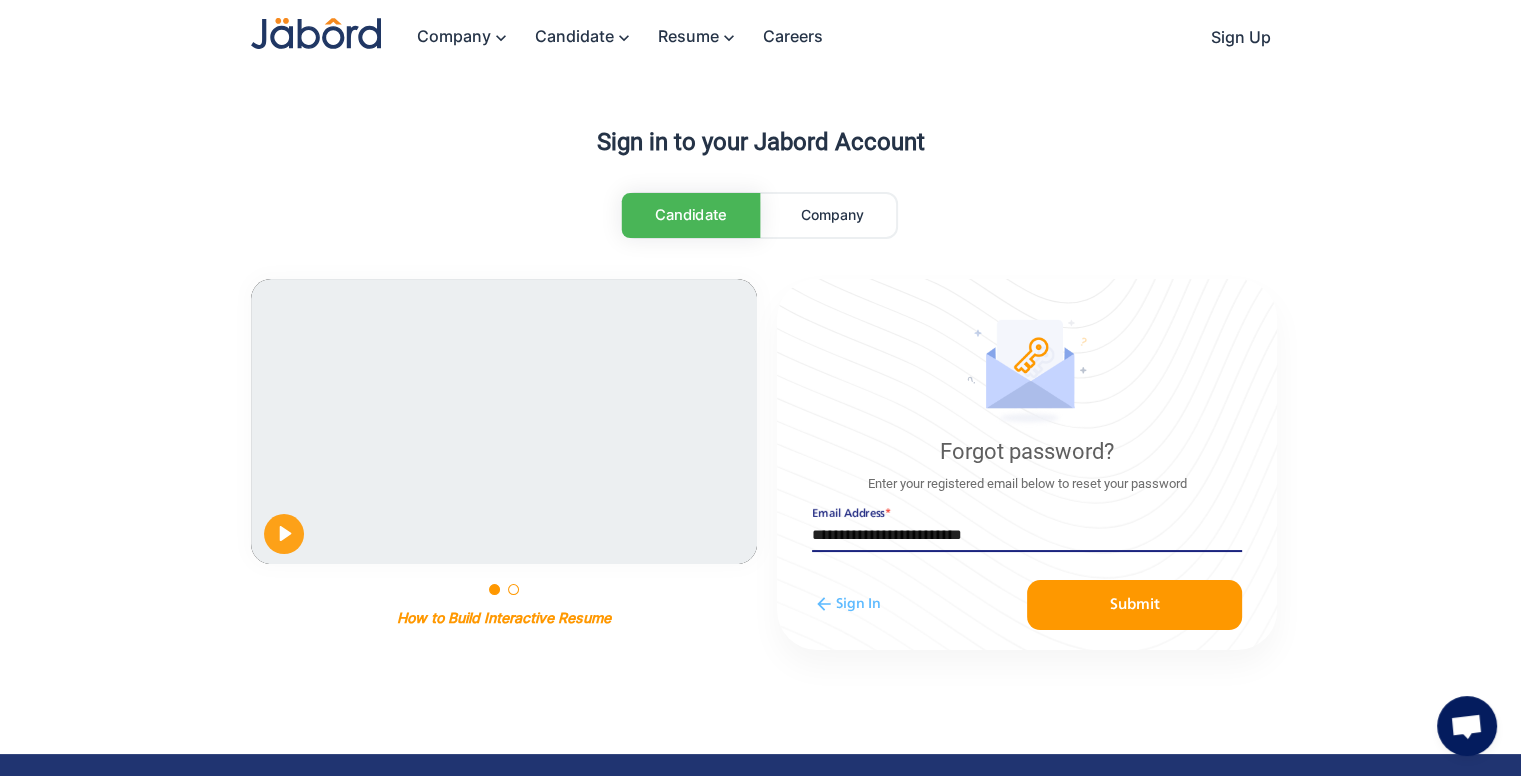 click on "Submit" at bounding box center [1135, 604] 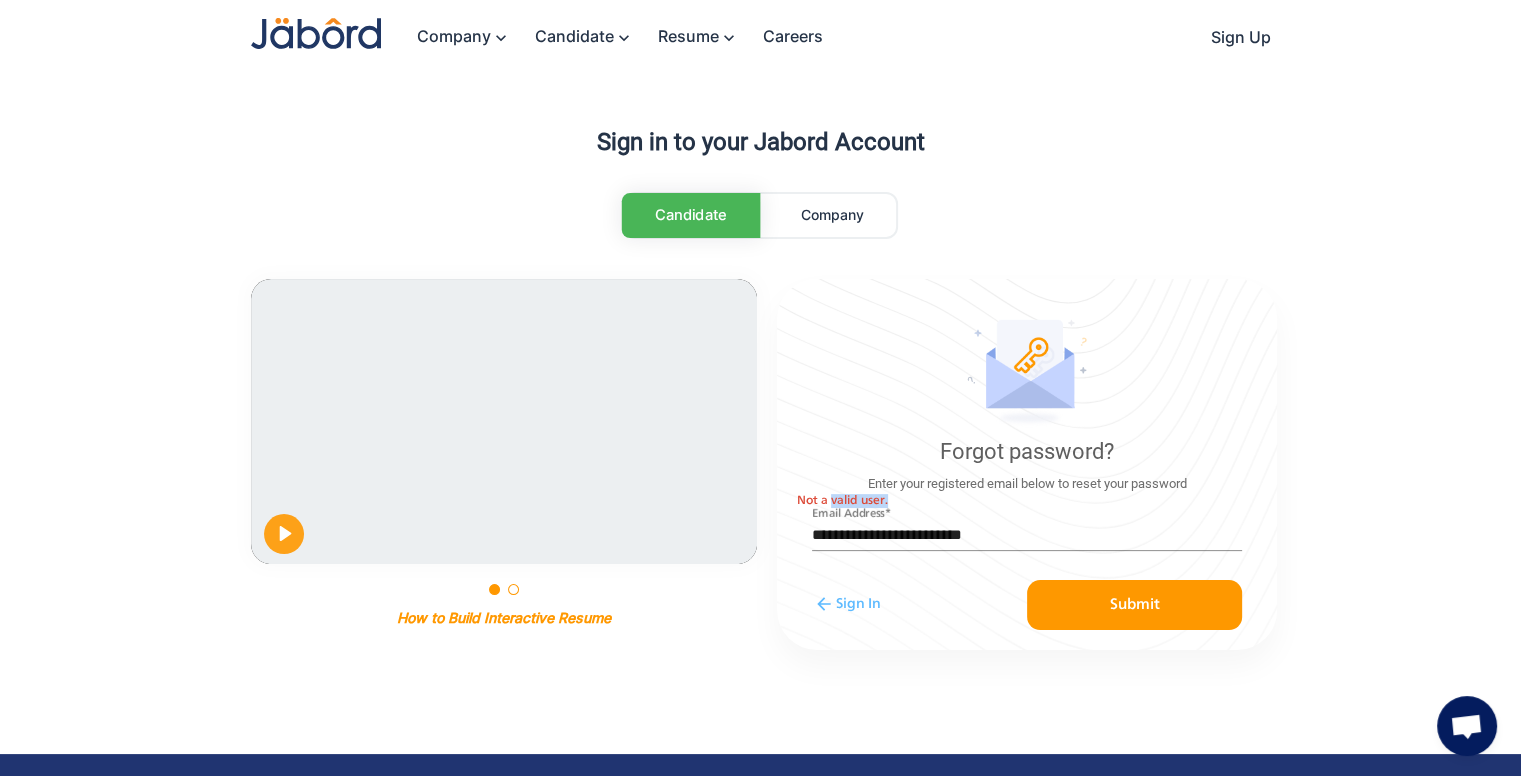 drag, startPoint x: 824, startPoint y: 505, endPoint x: 887, endPoint y: 517, distance: 64.132675 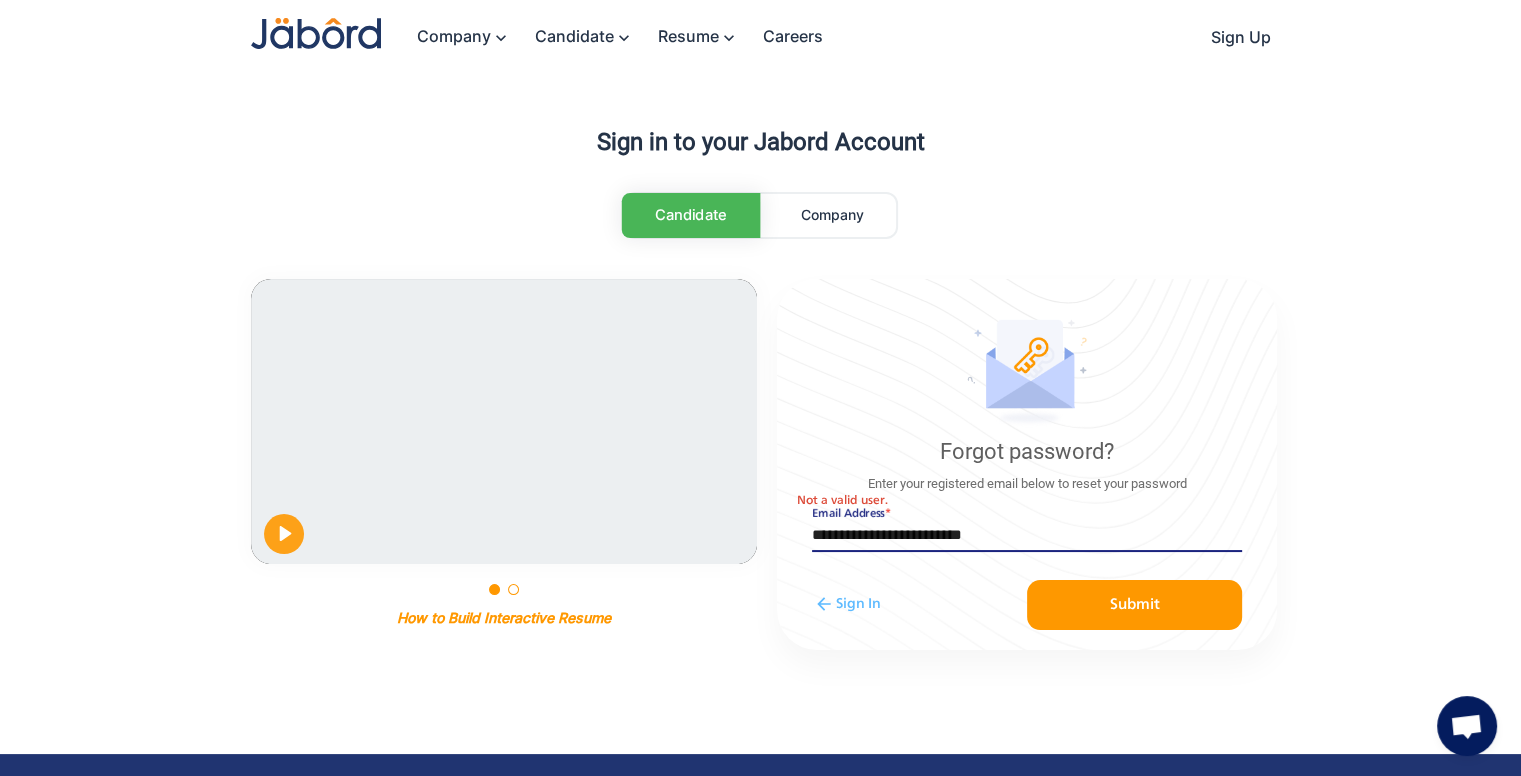 click on "Enter your registered email below to reset your password" at bounding box center (1027, 484) 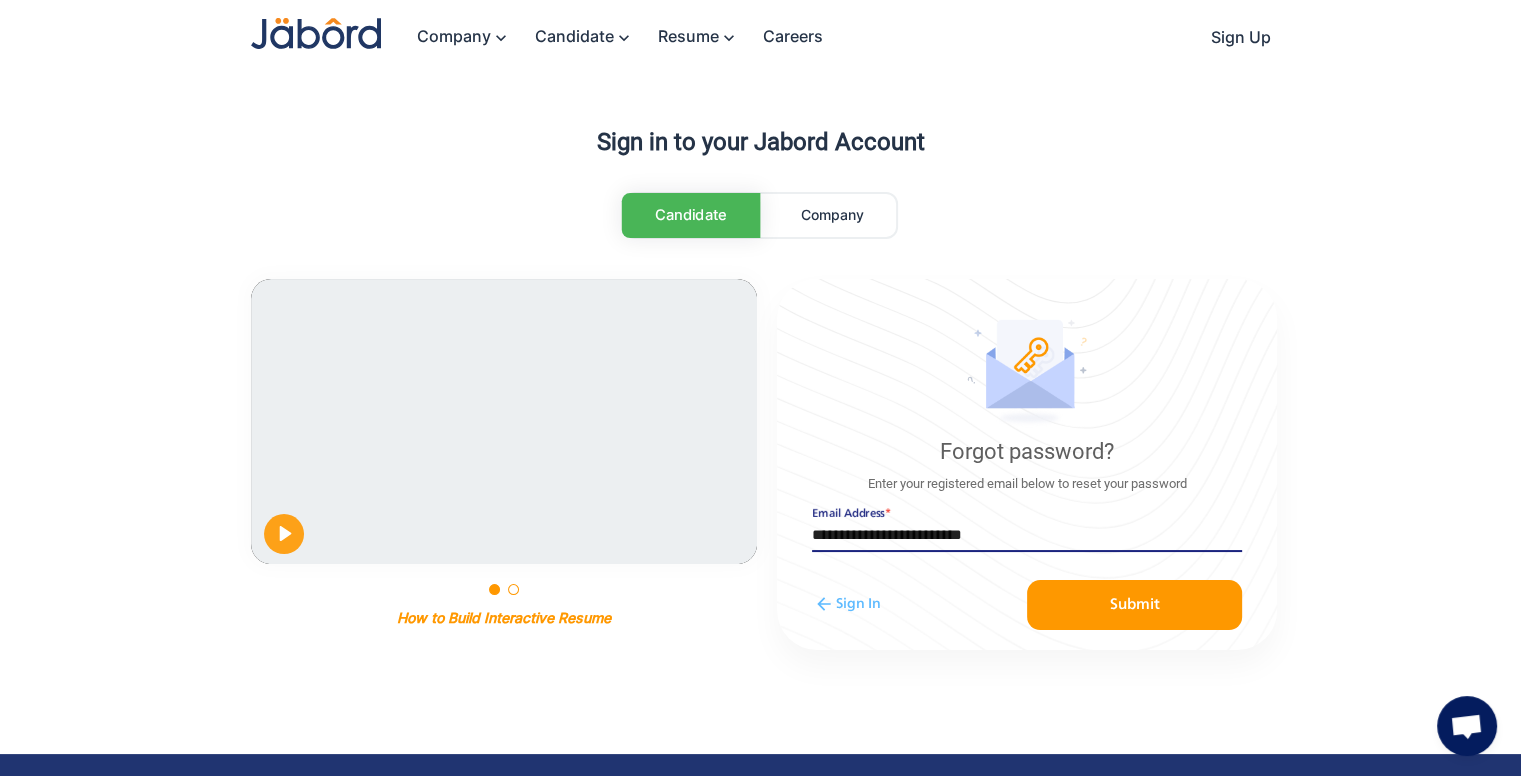 drag, startPoint x: 1048, startPoint y: 534, endPoint x: 615, endPoint y: 518, distance: 433.2955 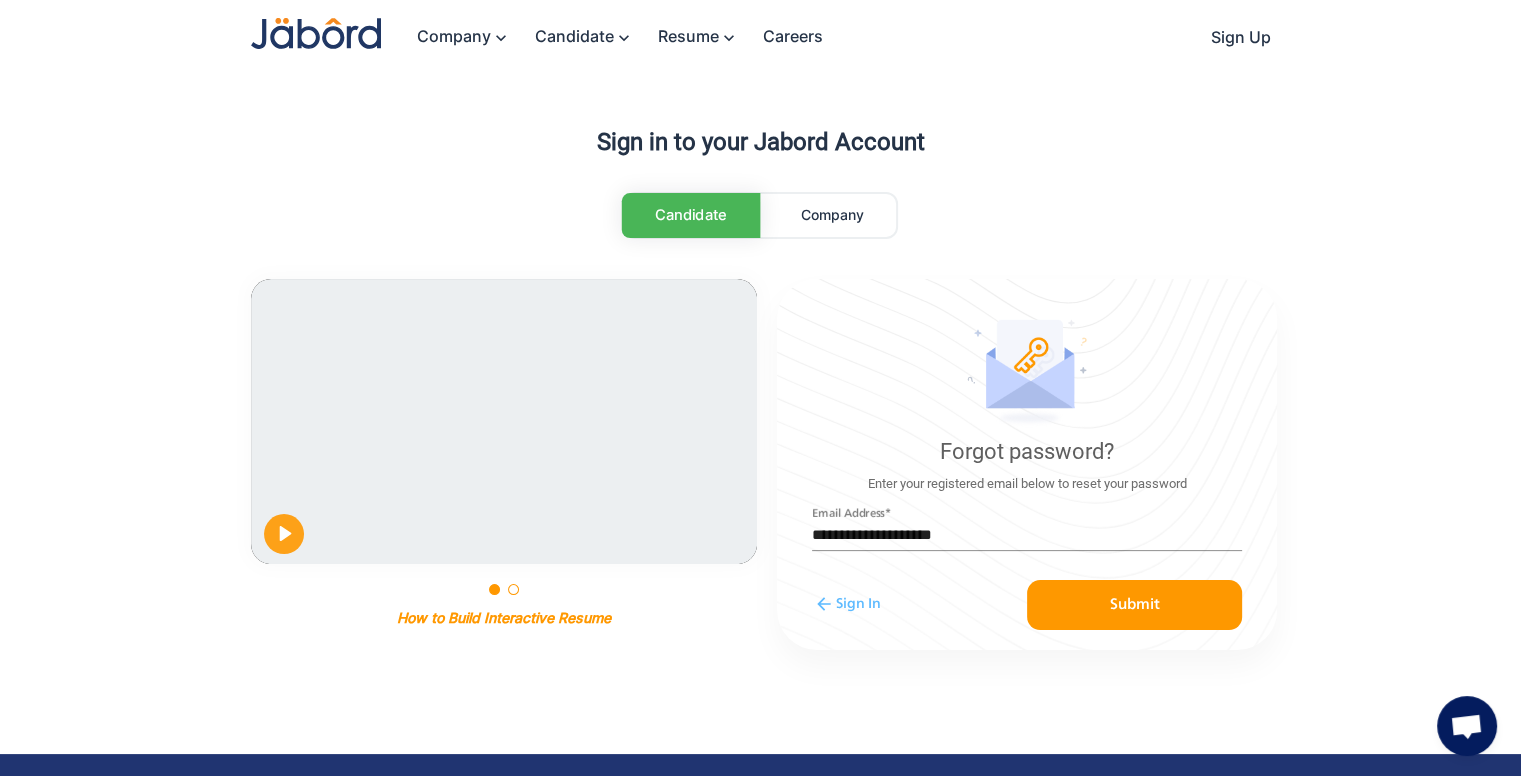 click on "Submit" at bounding box center (1134, 605) 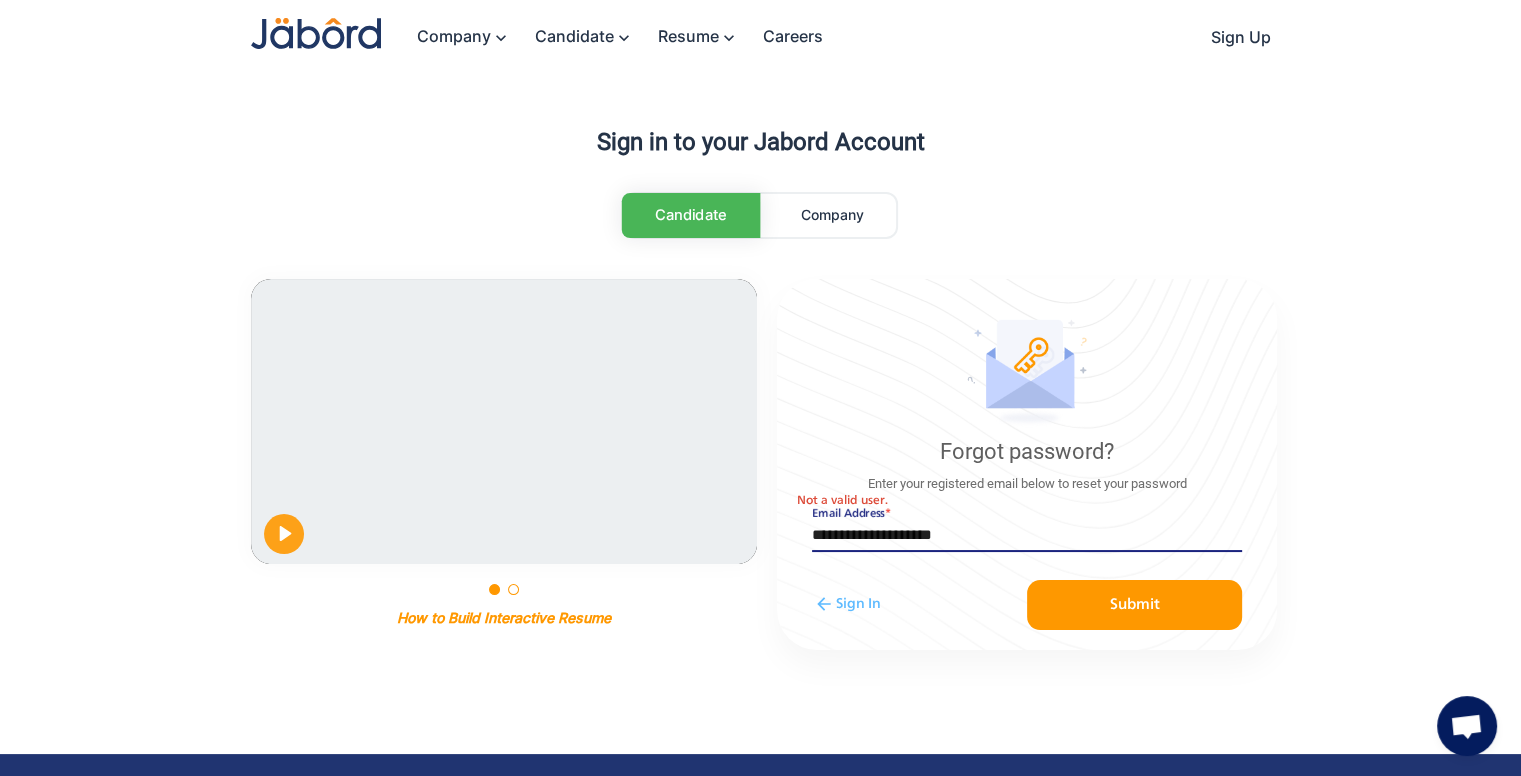 drag, startPoint x: 1015, startPoint y: 534, endPoint x: 406, endPoint y: 536, distance: 609.0033 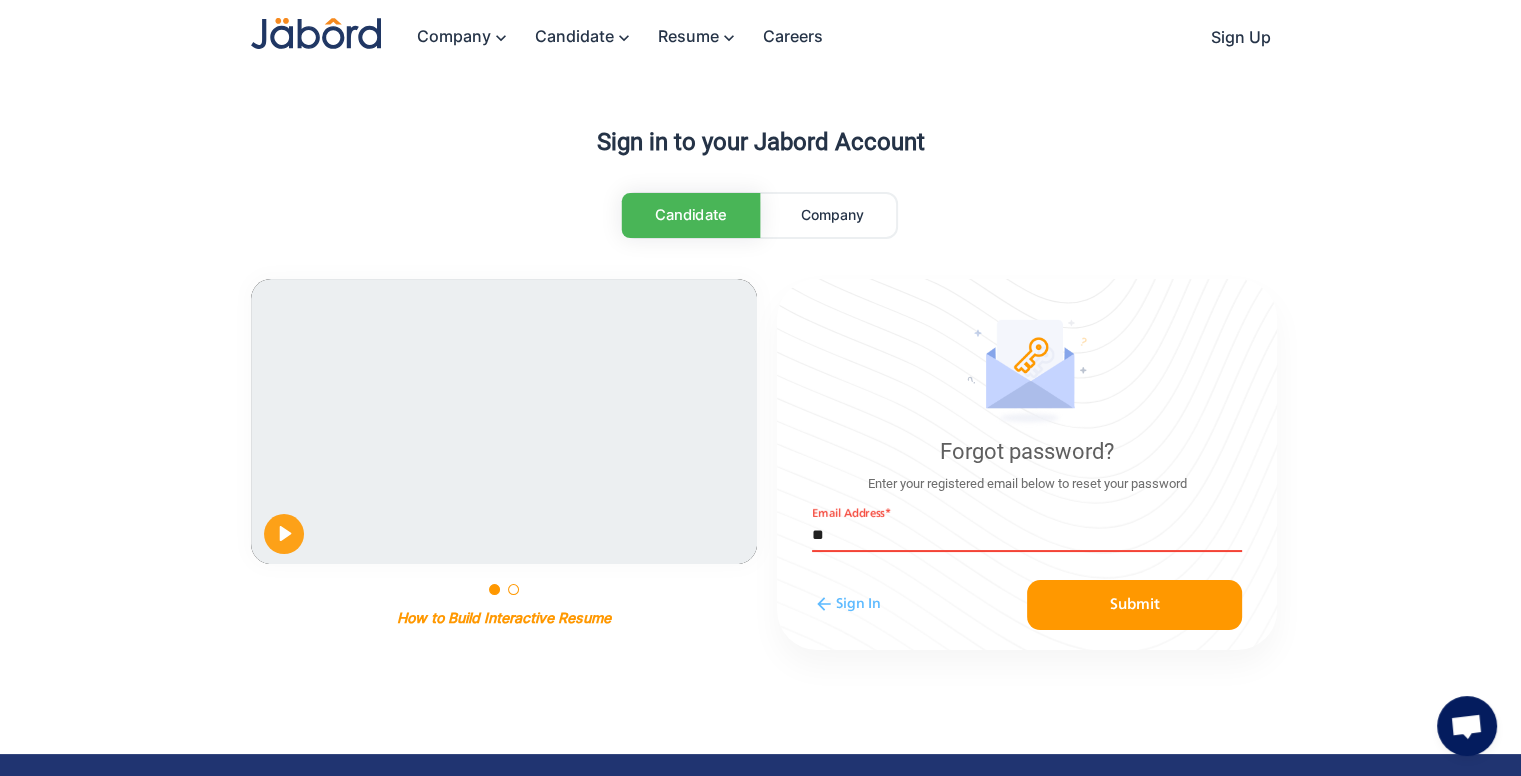 type on "**********" 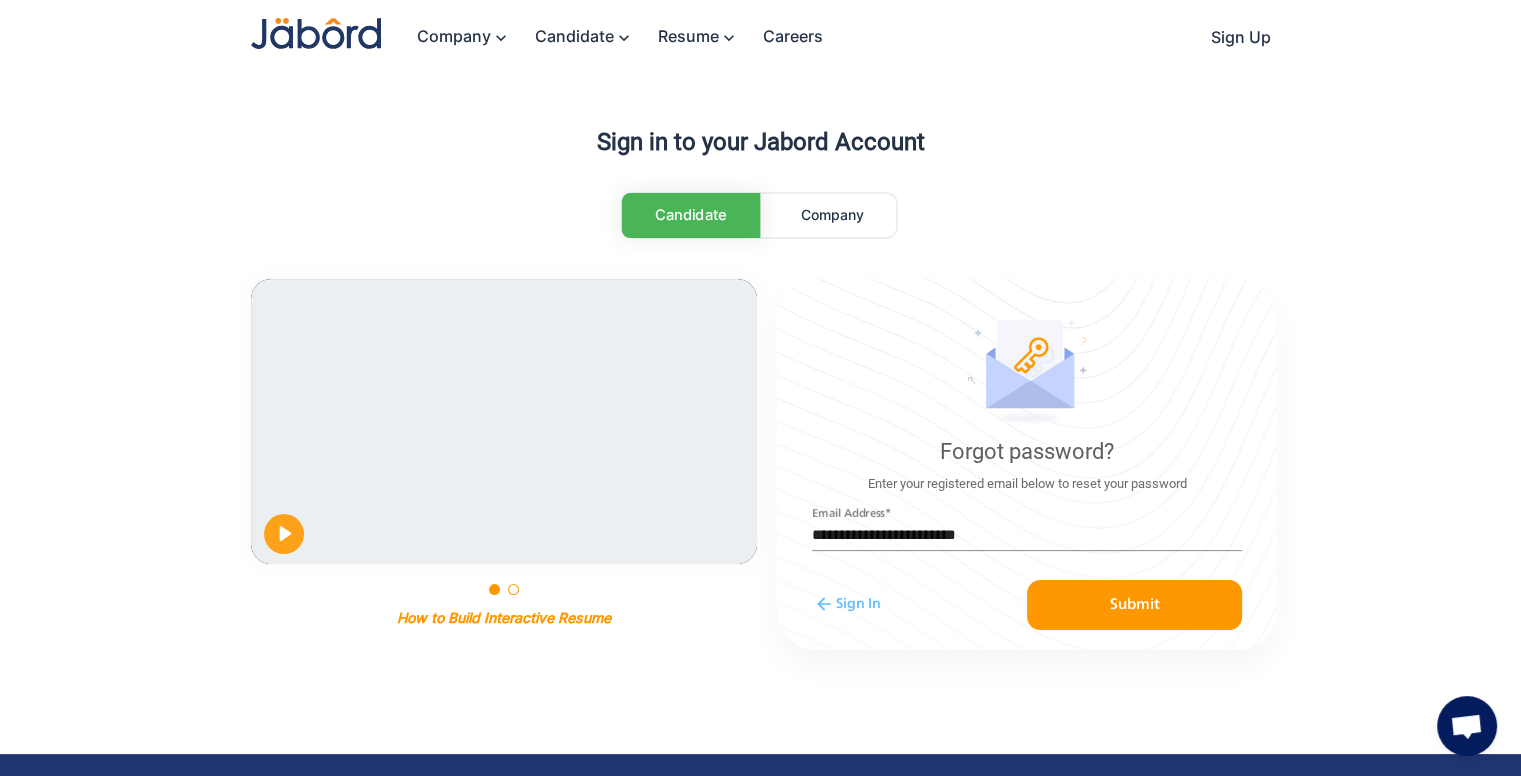 click on "Submit" at bounding box center [1134, 605] 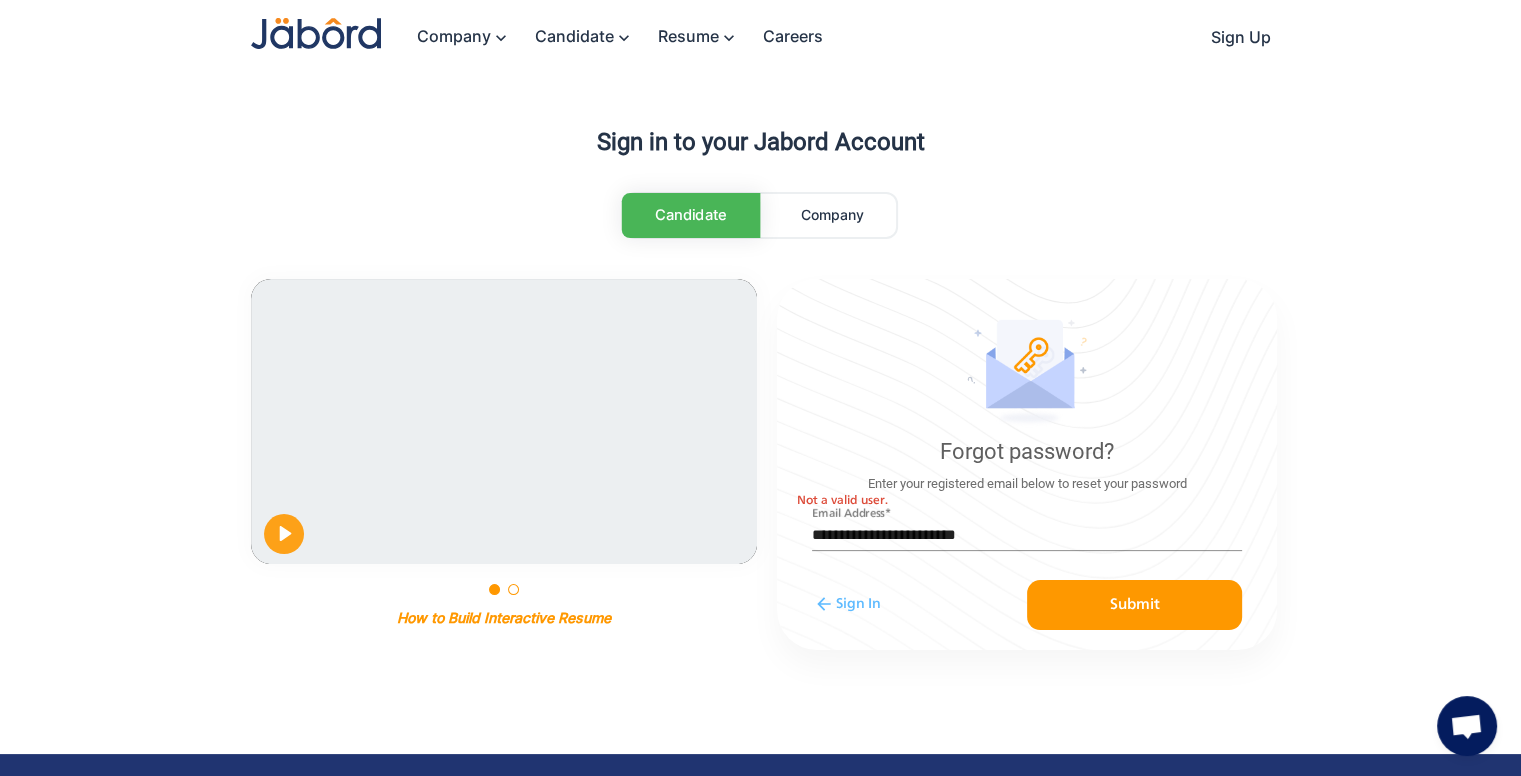 click on "arrow_back" at bounding box center (824, 605) 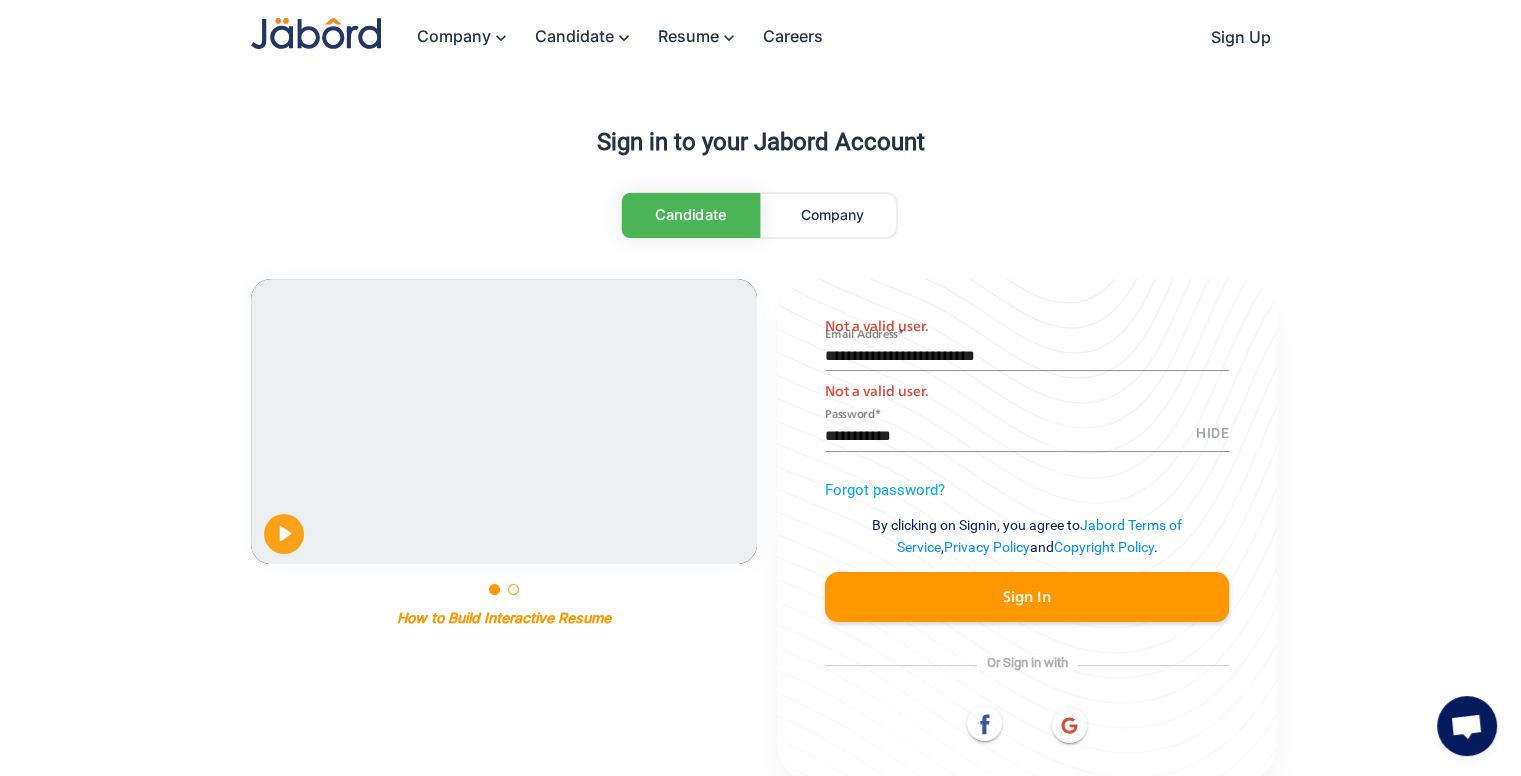 click on "Candidate" at bounding box center [690, 215] 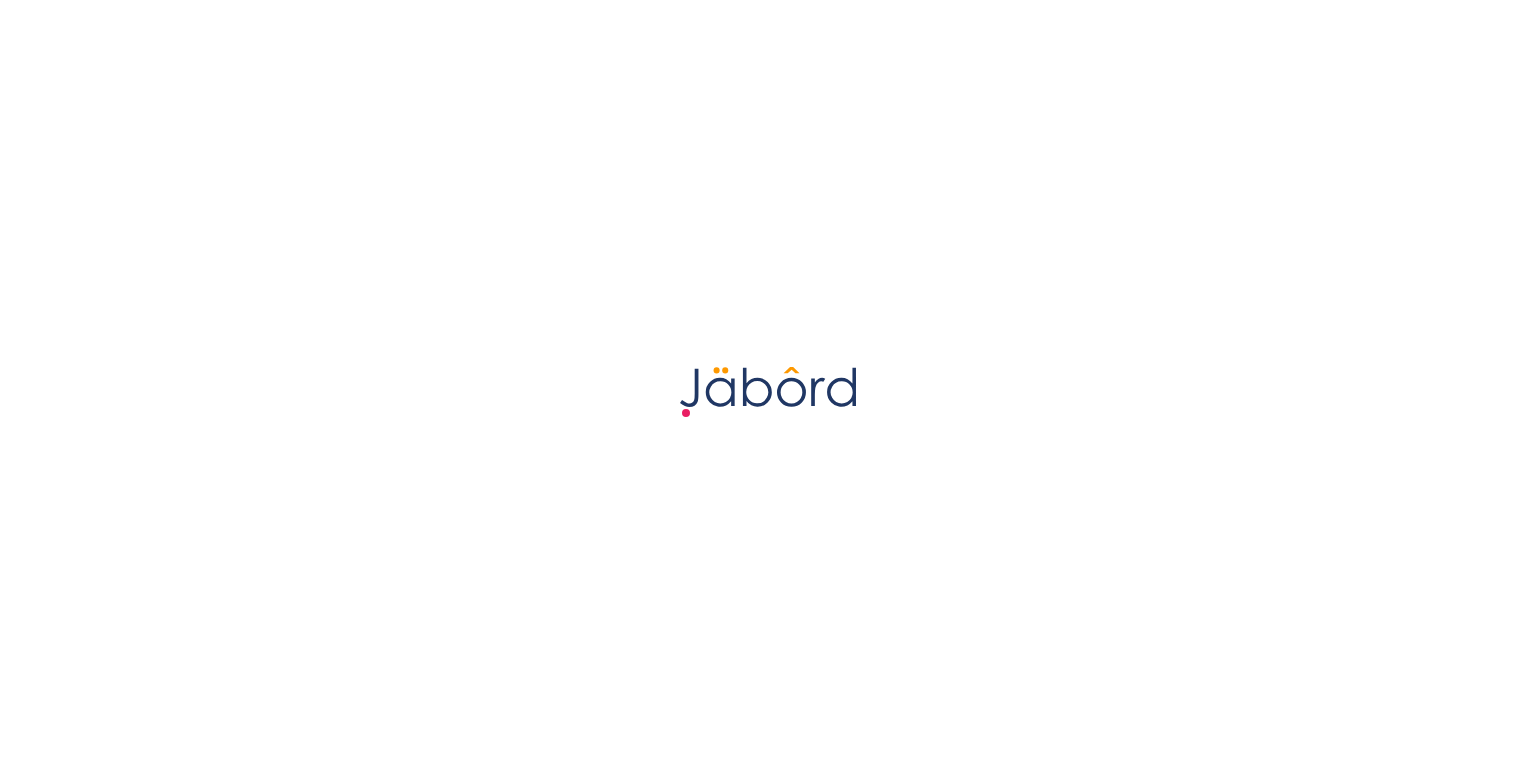 scroll, scrollTop: 0, scrollLeft: 0, axis: both 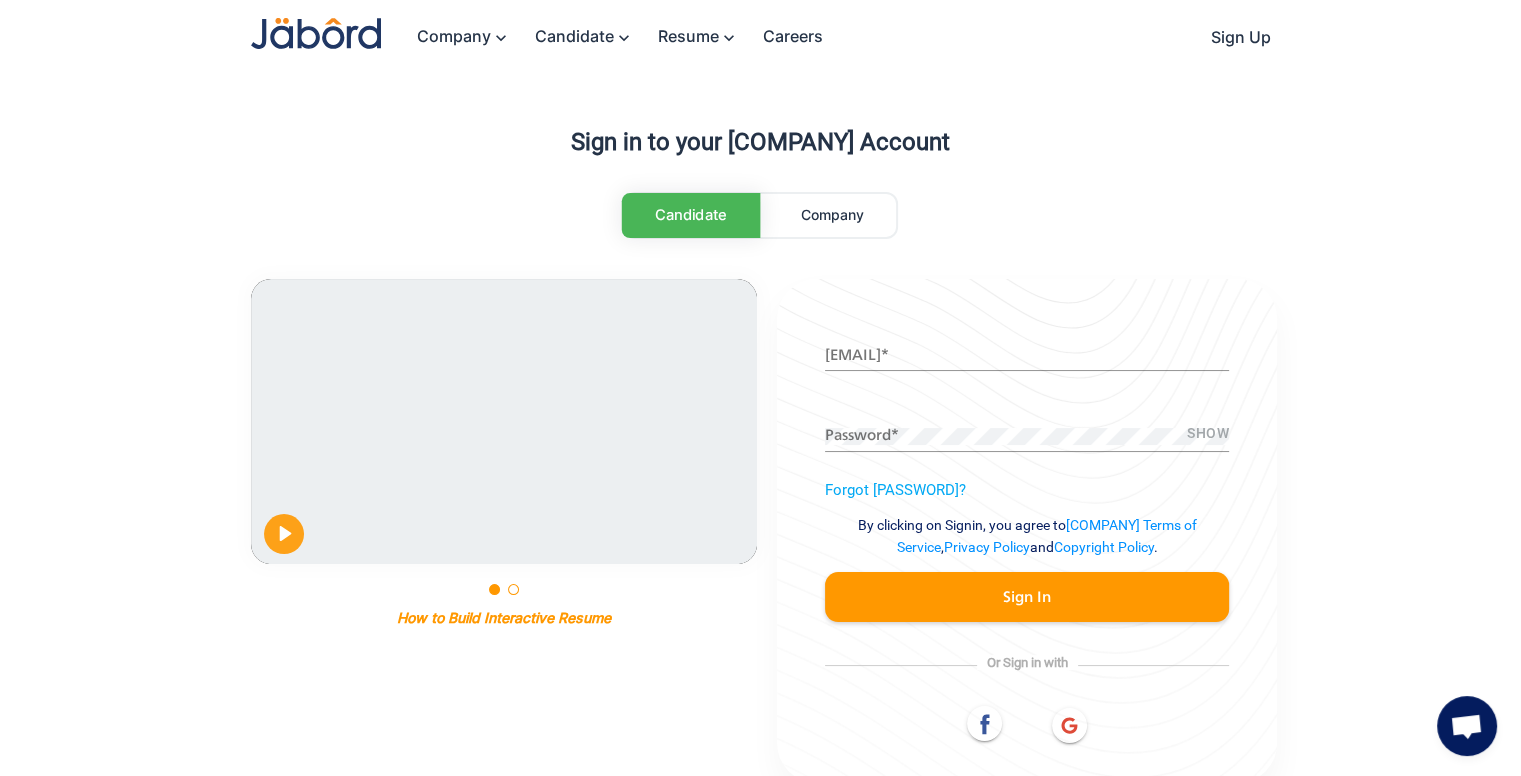 click on "Company" at bounding box center (832, 215) 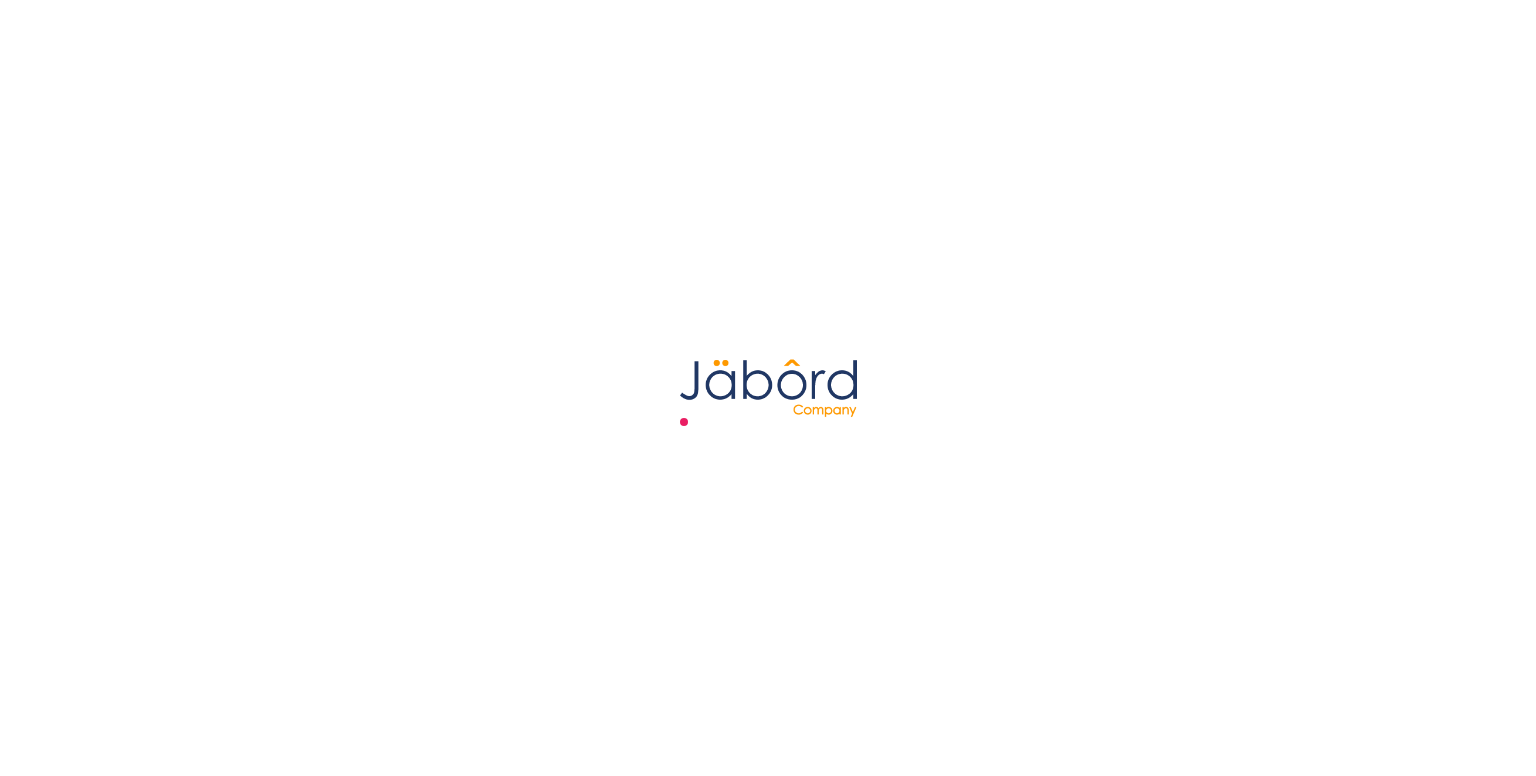 scroll, scrollTop: 0, scrollLeft: 0, axis: both 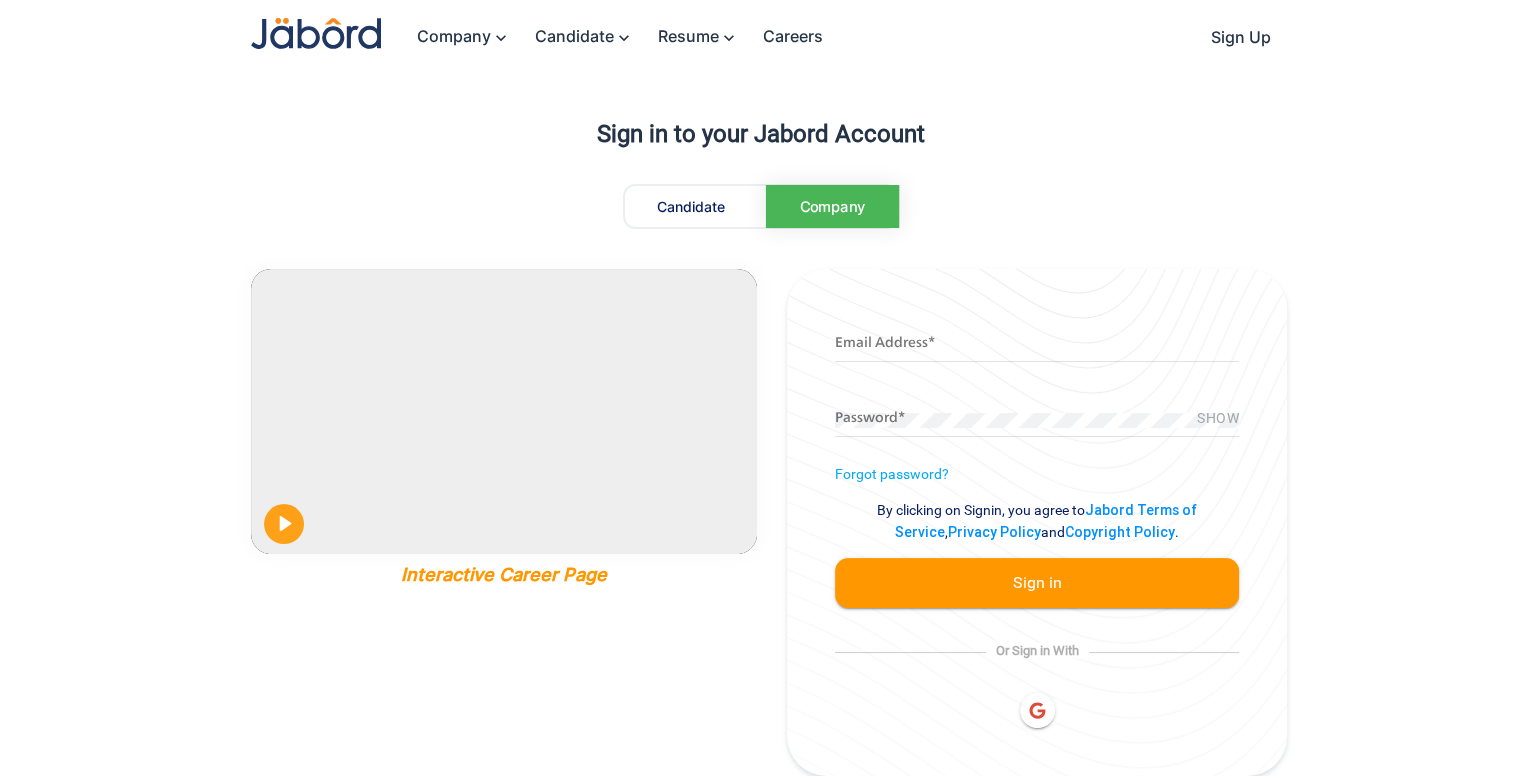click on "Email Address  *" at bounding box center [1037, 340] 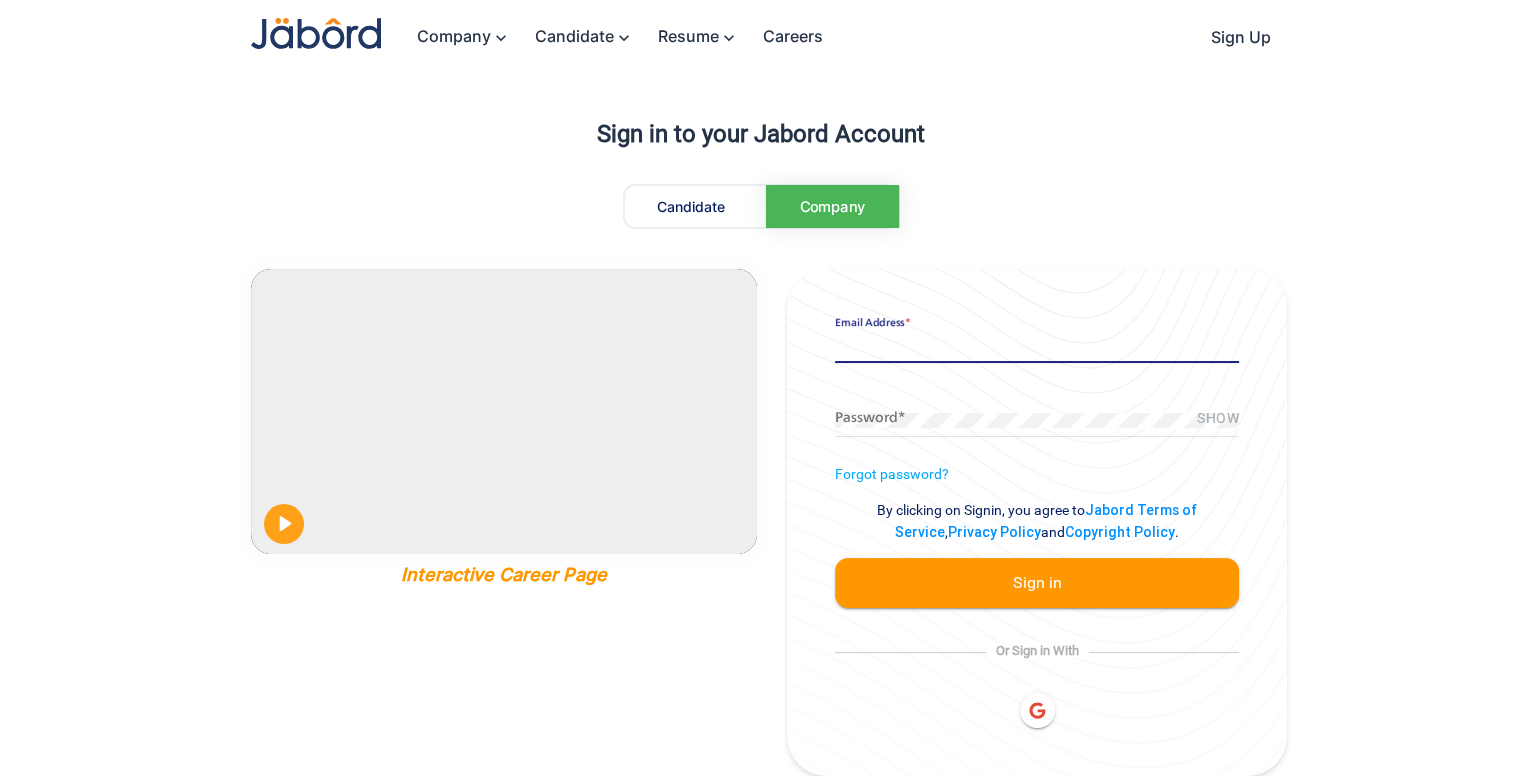 click on "[EMAIL]  *" at bounding box center (1037, 346) 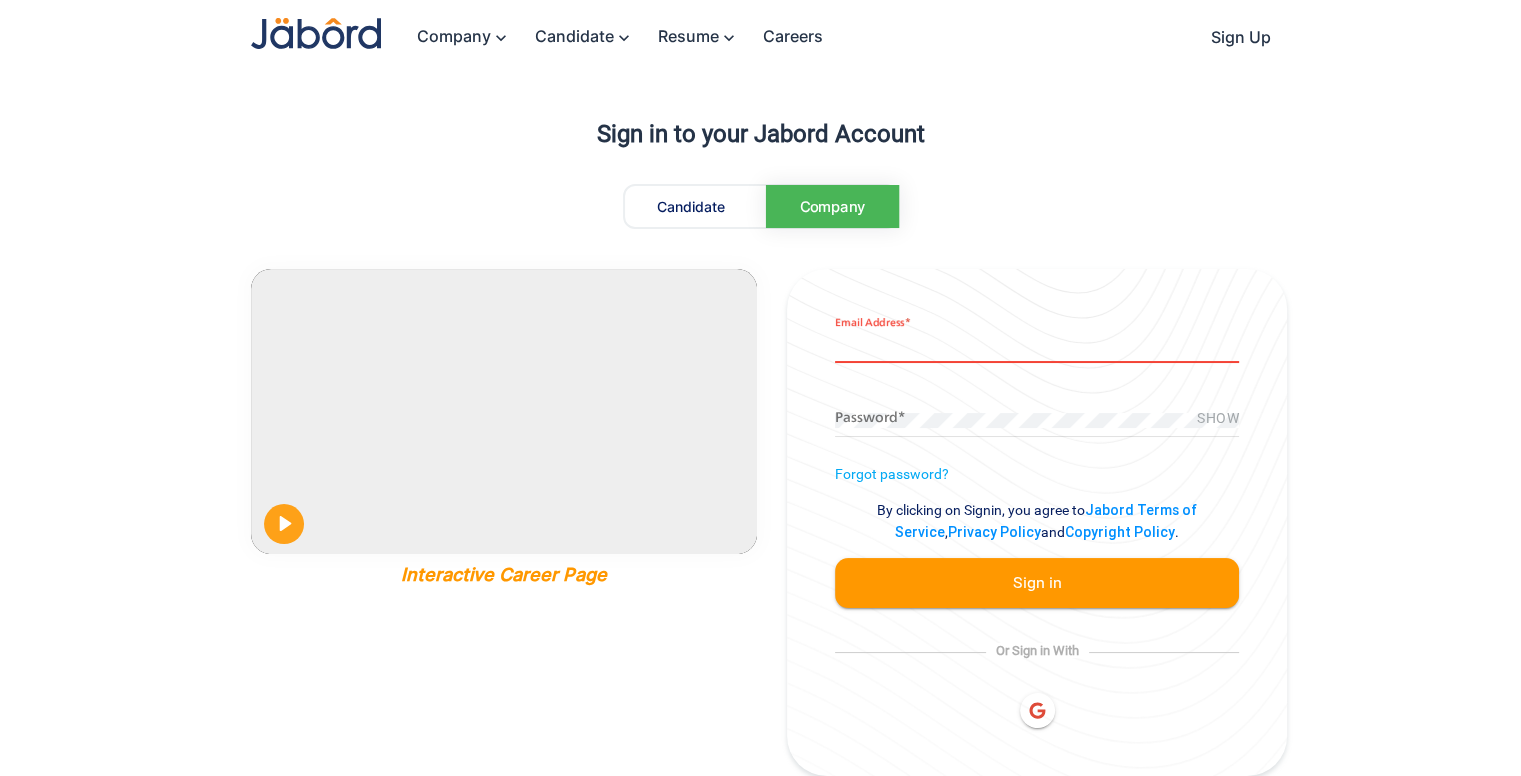 click on "Email Address  * show Password  * Forgot password? By clicking on Signin, you agree to  Jabord Terms of Service ,  Privacy Policy  and  Copyright Policy .  Sign in Or Sign in With" at bounding box center (1037, 522) 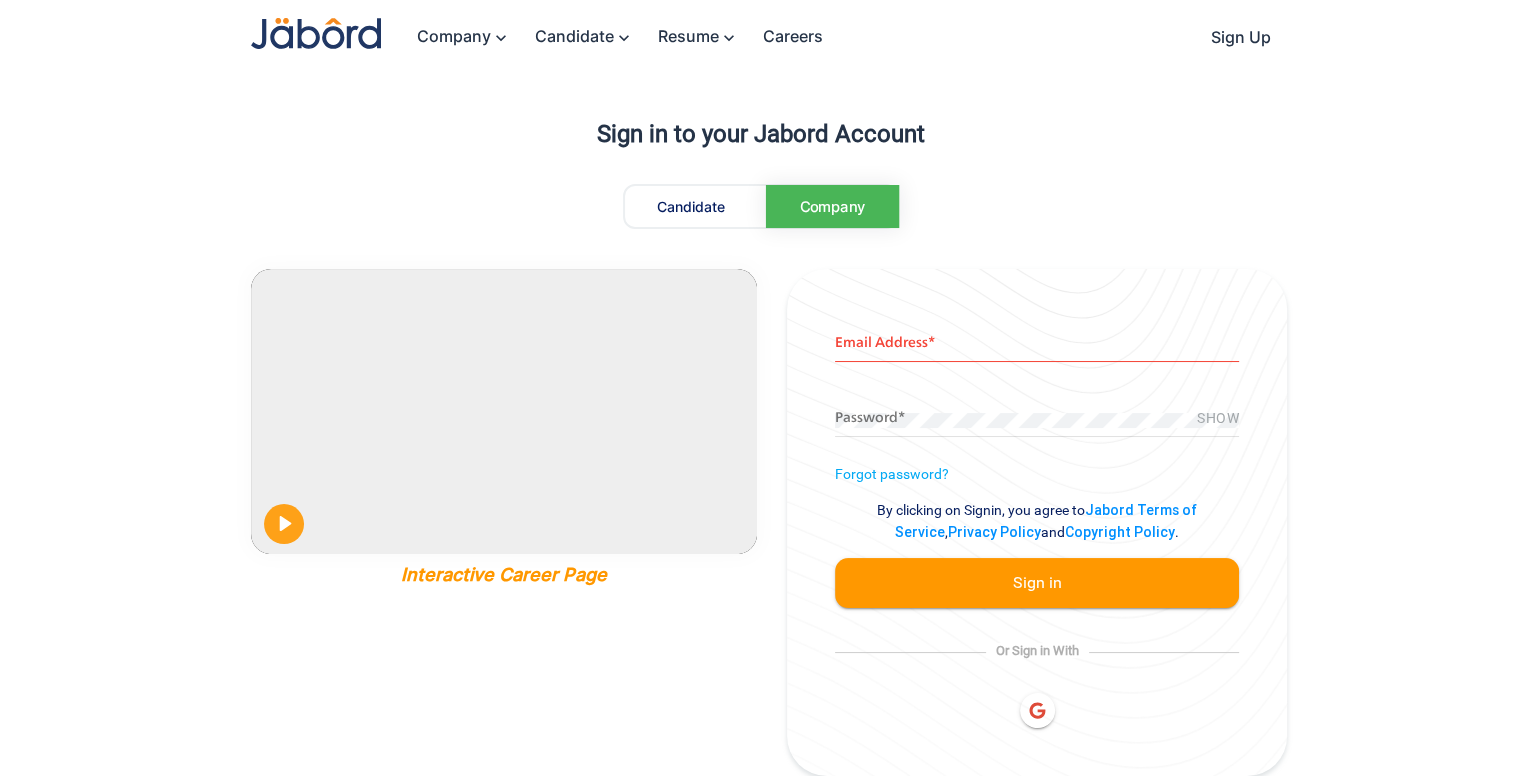 click on "Email Address  * show Password  * Forgot password? By clicking on Signin, you agree to  Jabord Terms of Service ,  Privacy Policy  and  Copyright Policy .  Sign in Or Sign in With" at bounding box center (1037, 522) 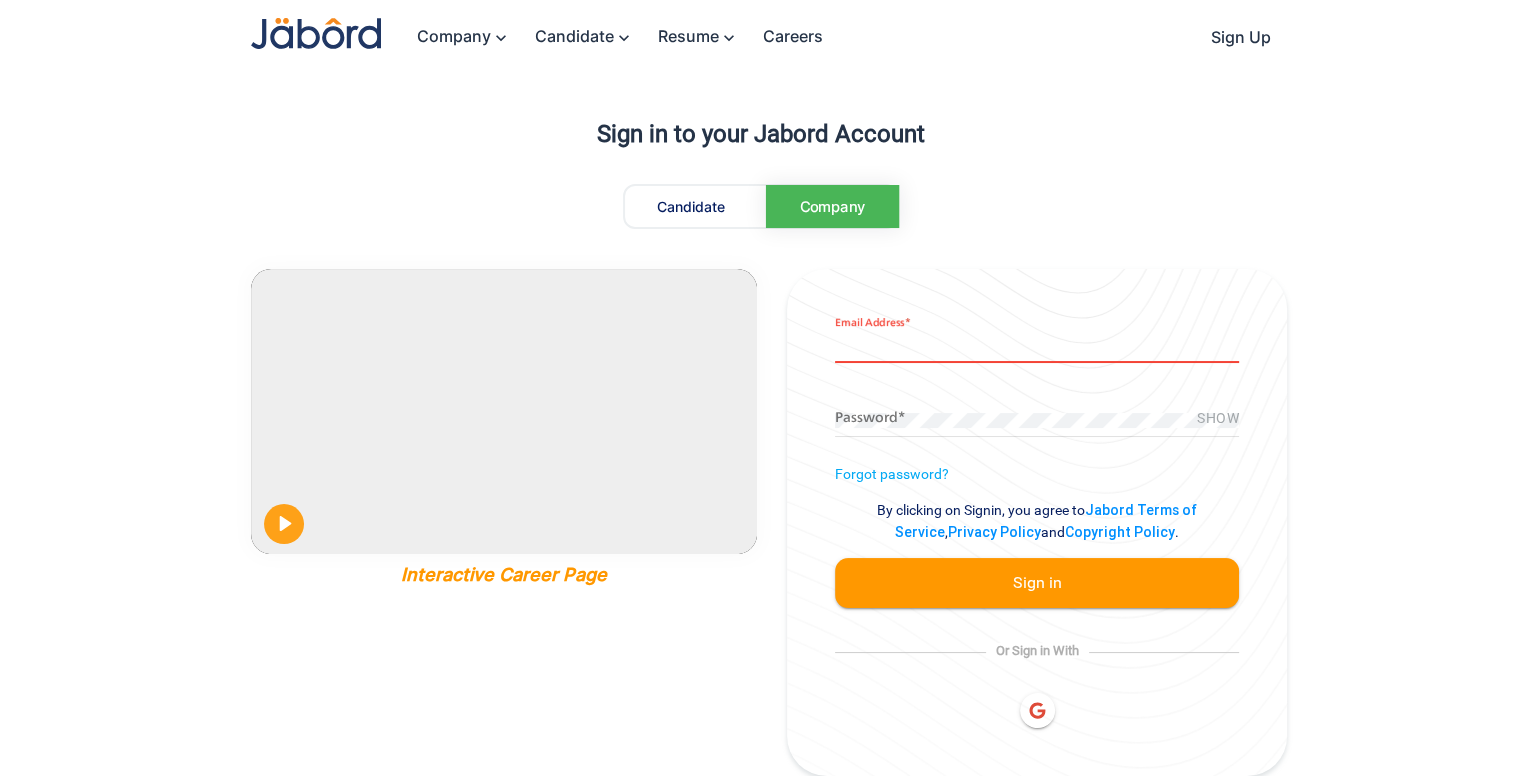 click on "Email Address  *" at bounding box center [1037, 346] 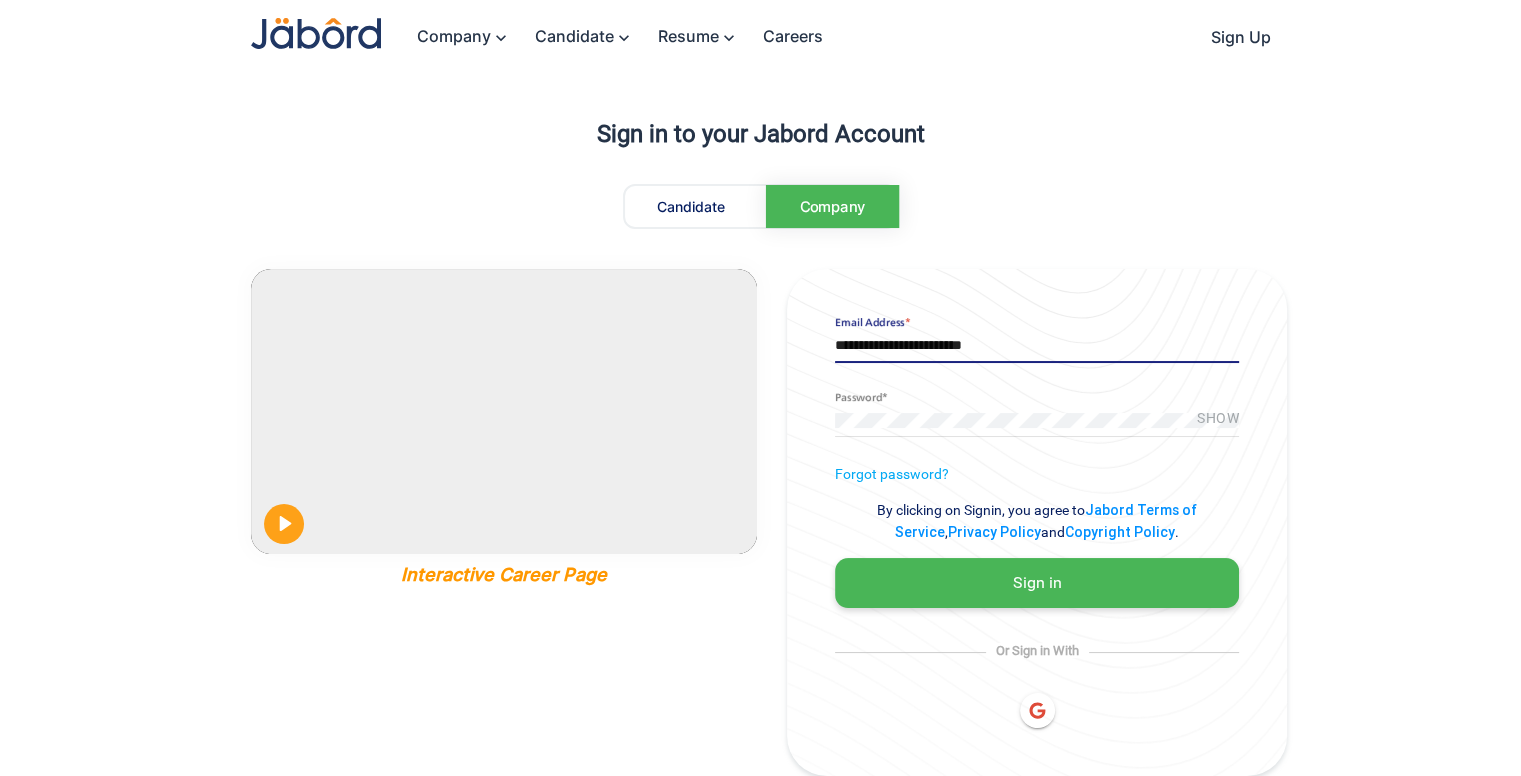 click on "Sign in" at bounding box center (1037, 583) 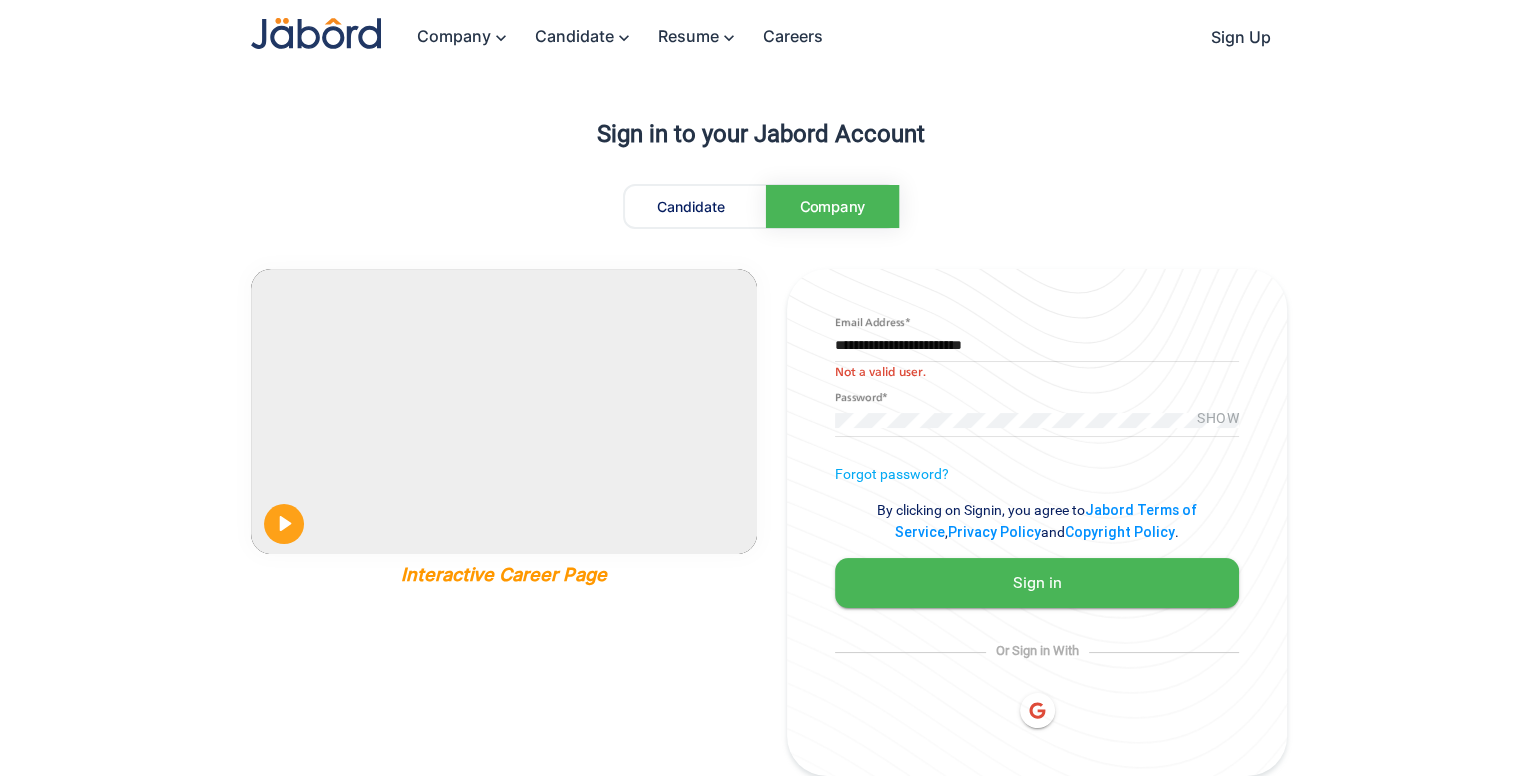 click on "By clicking on Signin, you agree to  Jabord Terms of Service ,  Privacy Policy  and  Copyright Policy ." at bounding box center (1037, 521) 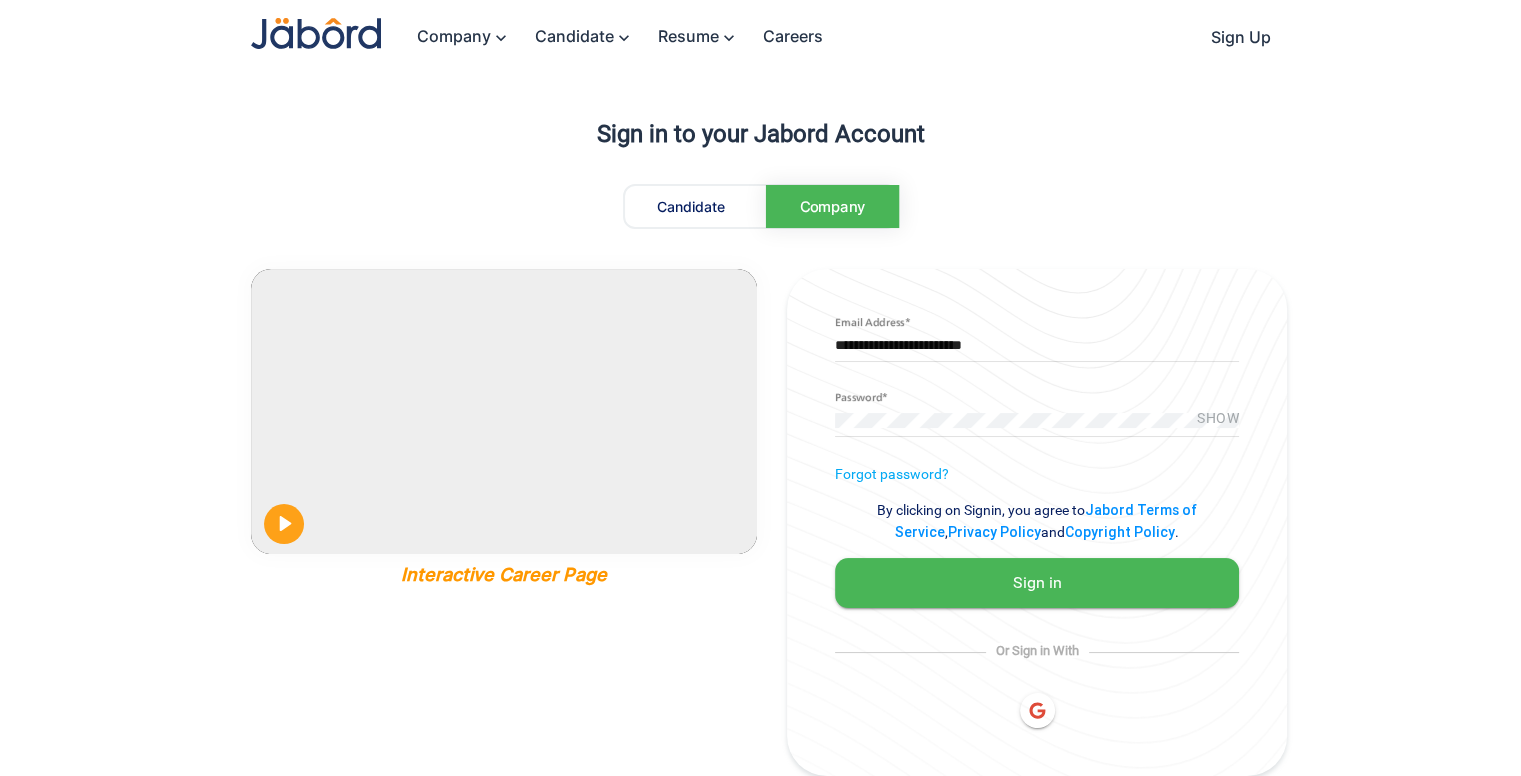 click on "**********" at bounding box center (1037, 522) 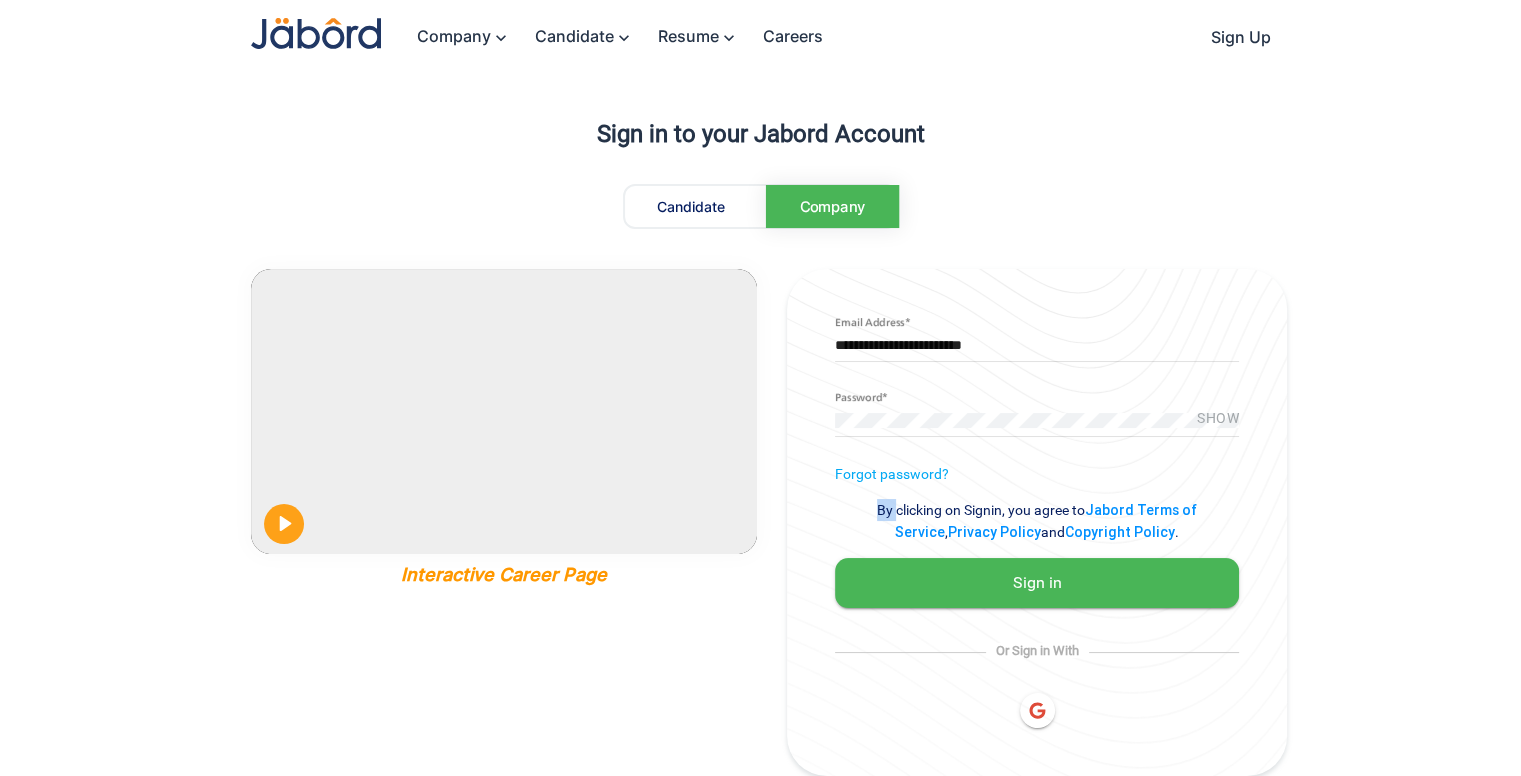 click on "**********" at bounding box center (1037, 522) 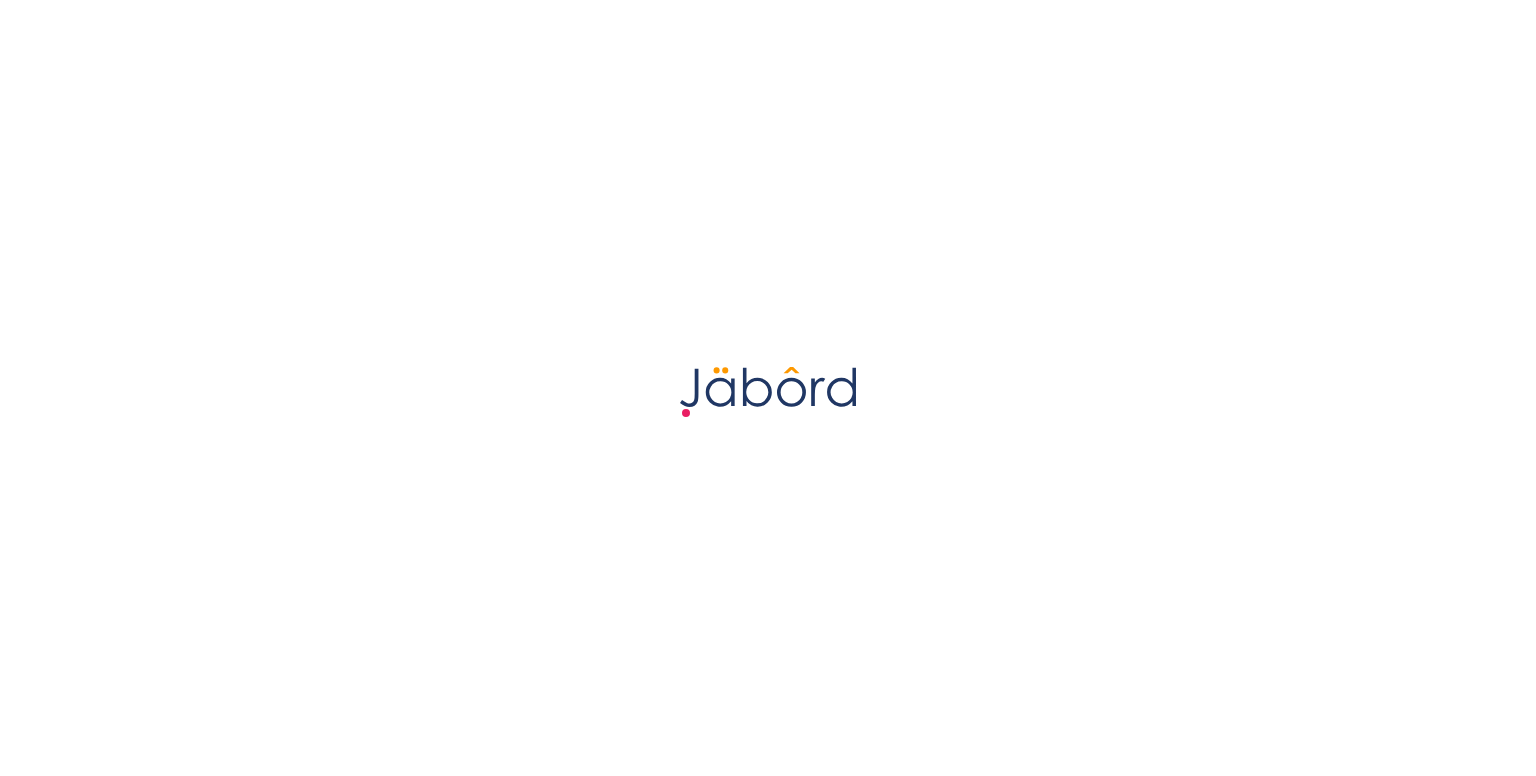 scroll, scrollTop: 0, scrollLeft: 0, axis: both 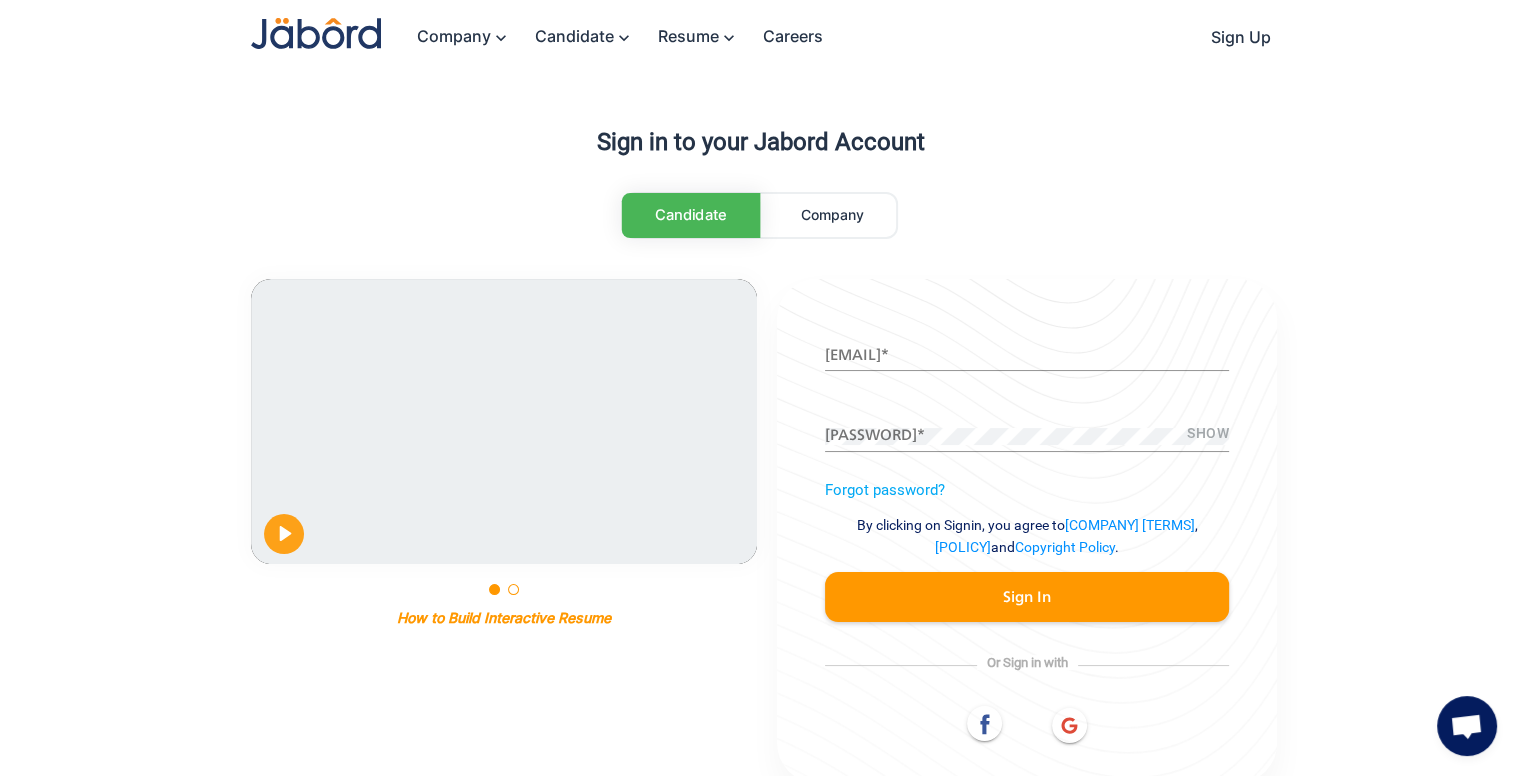 click on "[EMAIL] Address  *" at bounding box center [1027, 350] 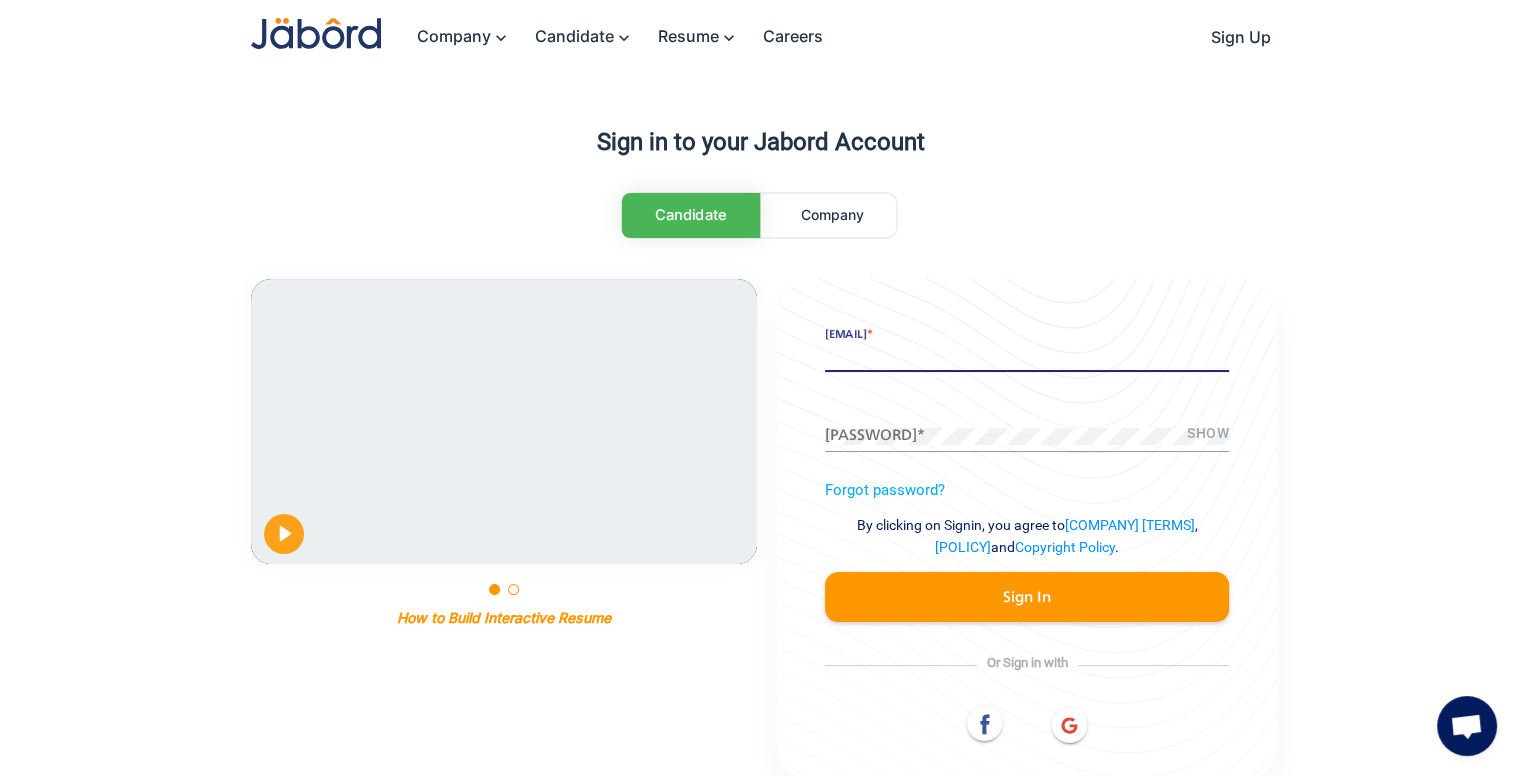click on "[EMAIL] Address  *" at bounding box center [1027, 356] 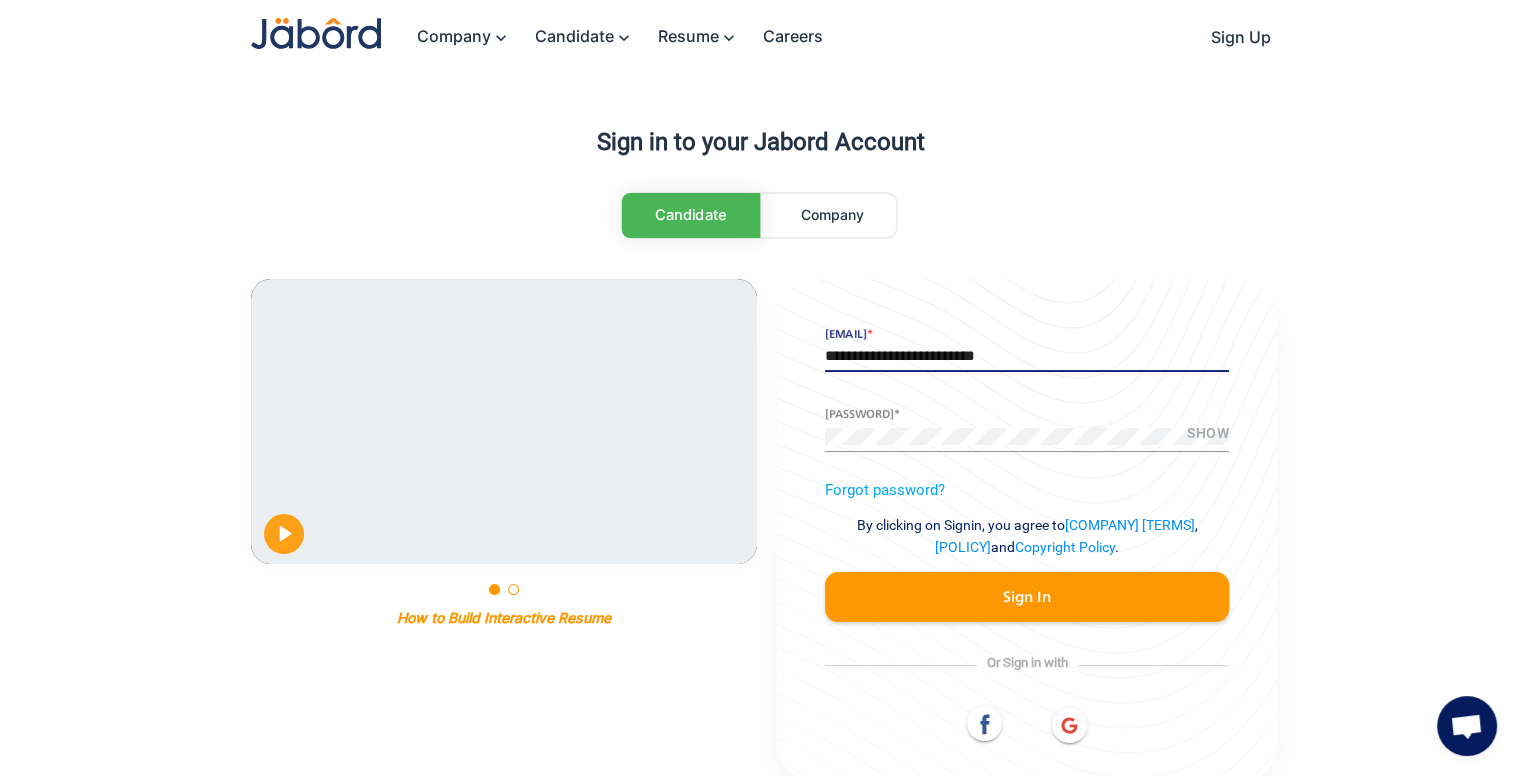 click on "By clicking on Signin, you agree to Jabord Terms of Service , [PRIVACY POLICY] and [COPYRIGHT POLICY] ." at bounding box center [1027, 536] 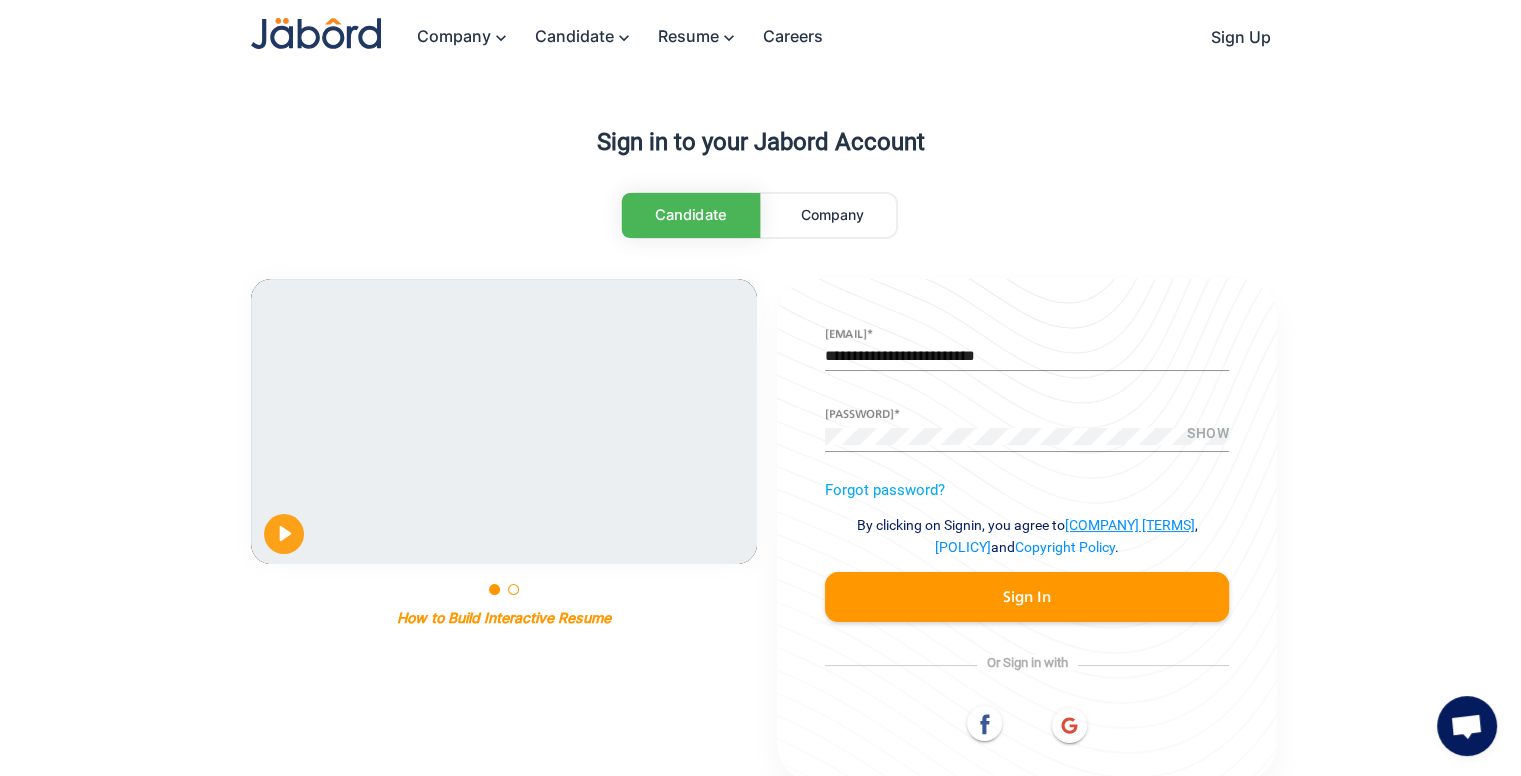 click on "Jabord Terms of Service" at bounding box center [1040, 536] 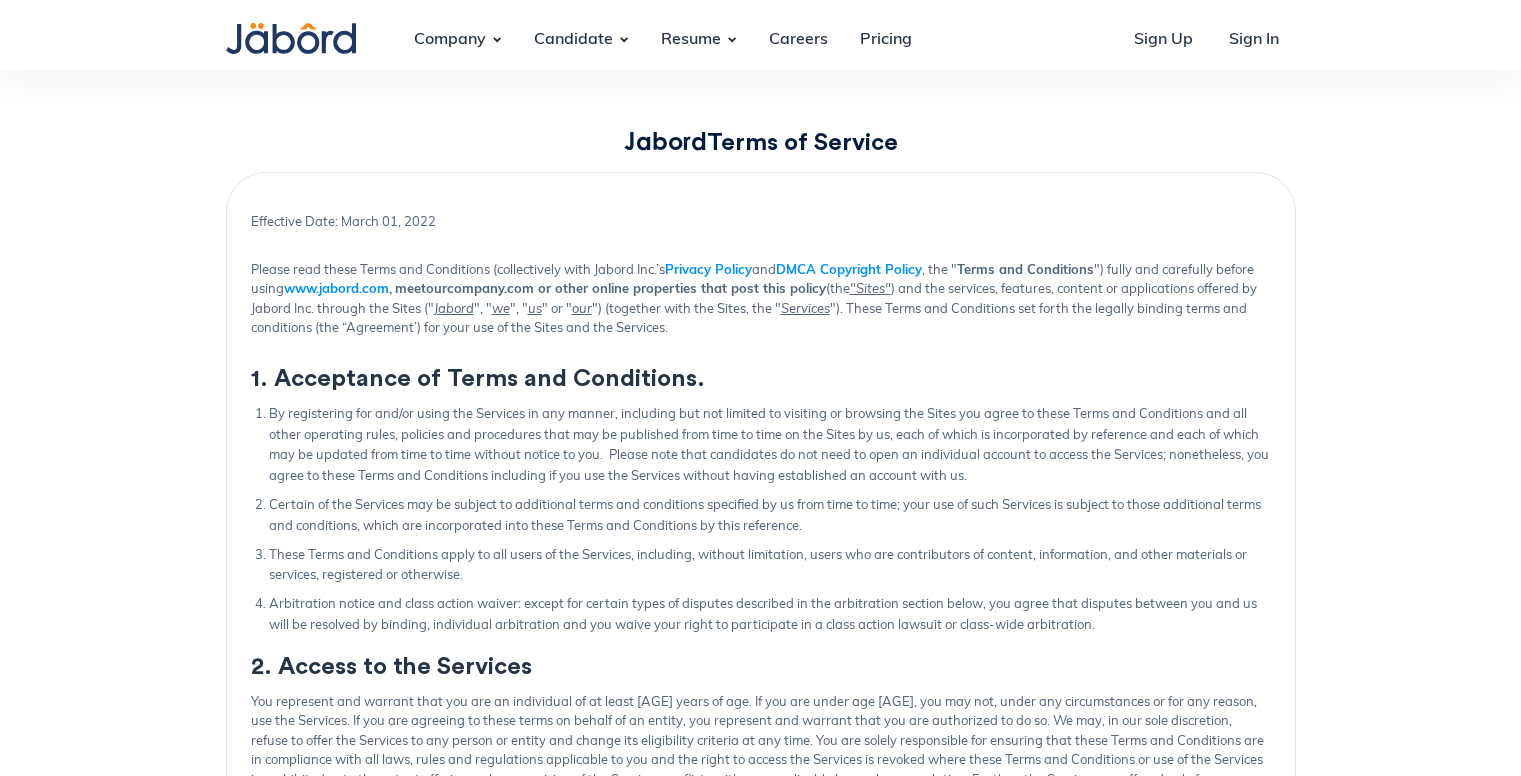 scroll, scrollTop: 1897, scrollLeft: 0, axis: vertical 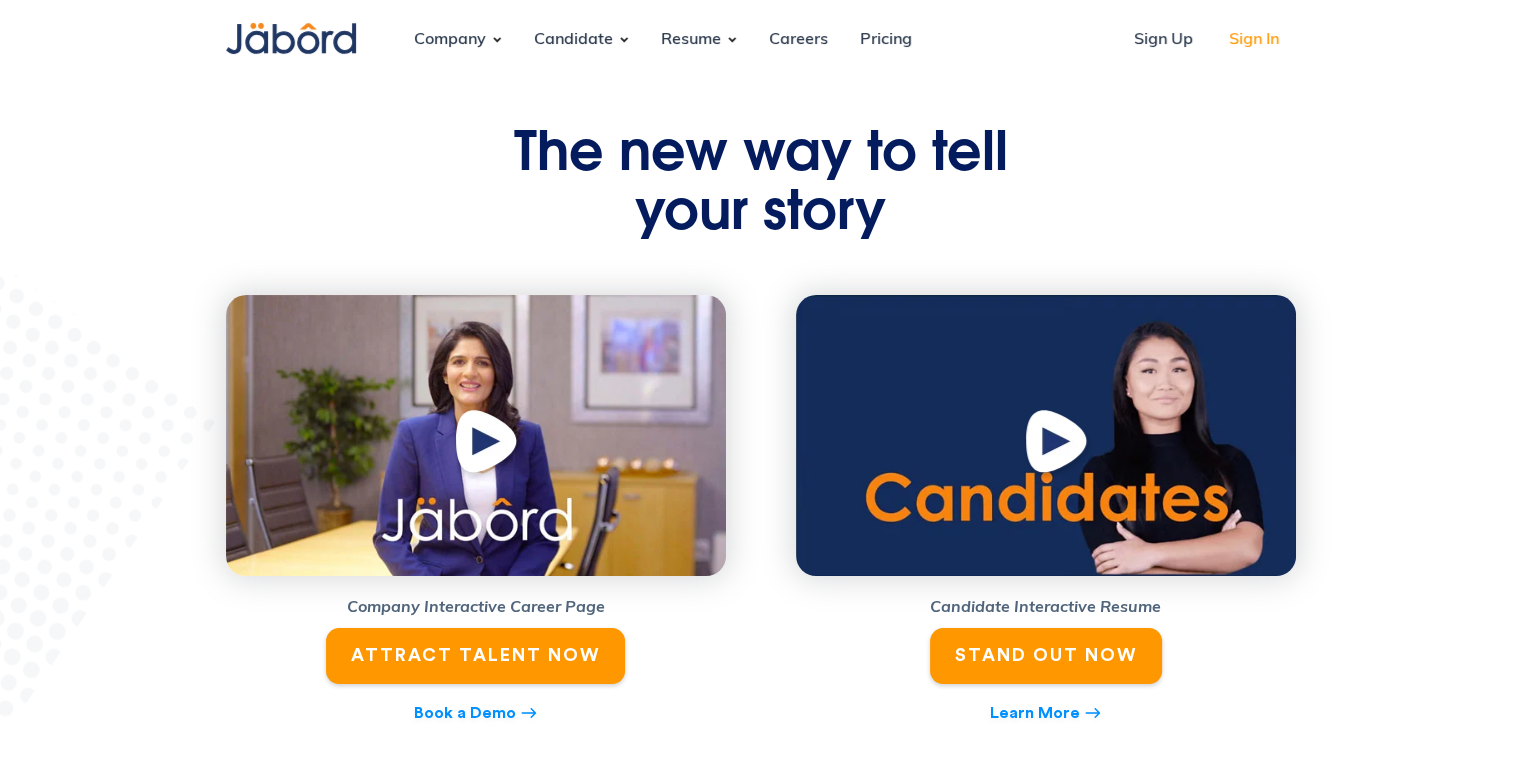 click on "Sign In" at bounding box center (1254, 40) 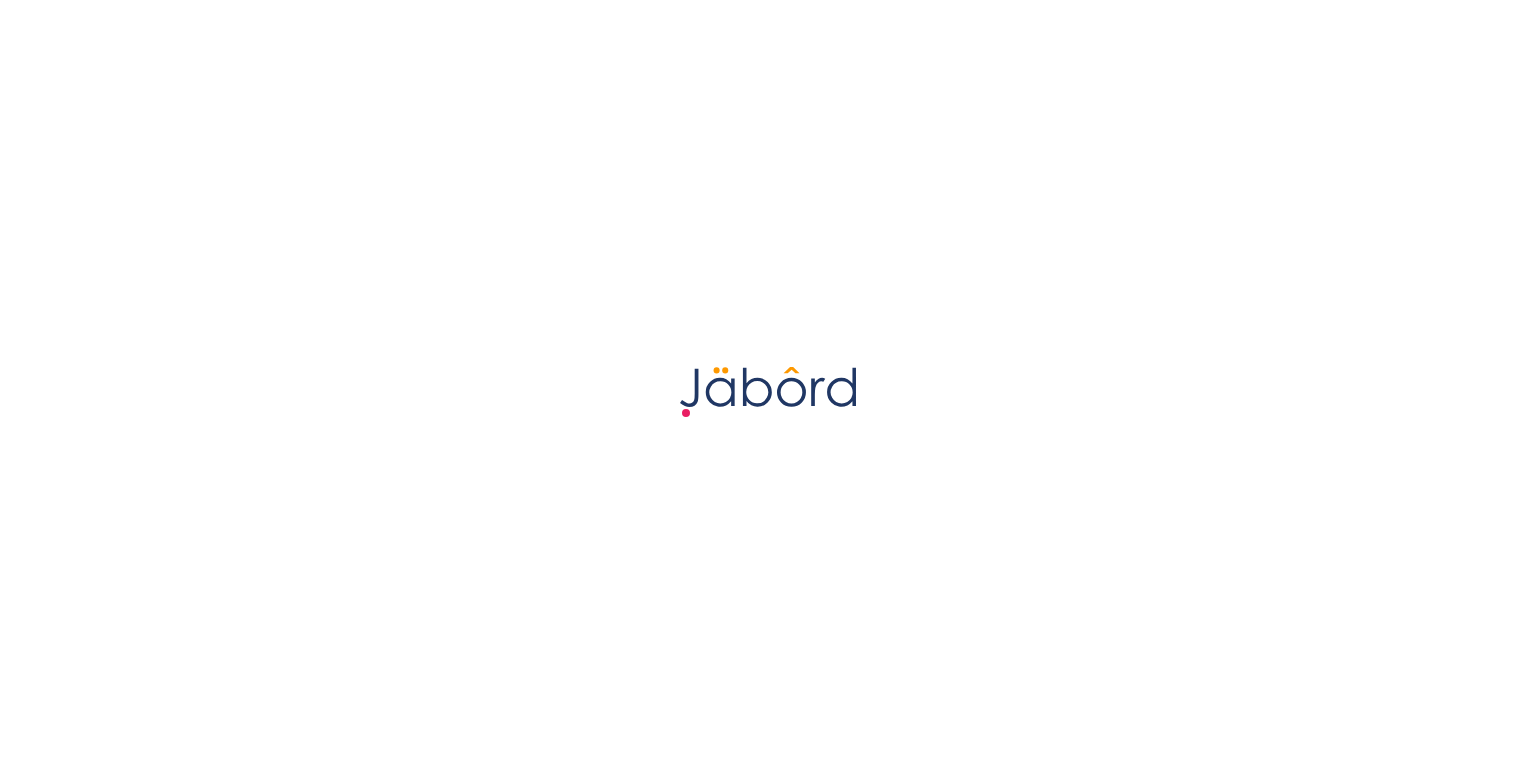 scroll, scrollTop: 0, scrollLeft: 0, axis: both 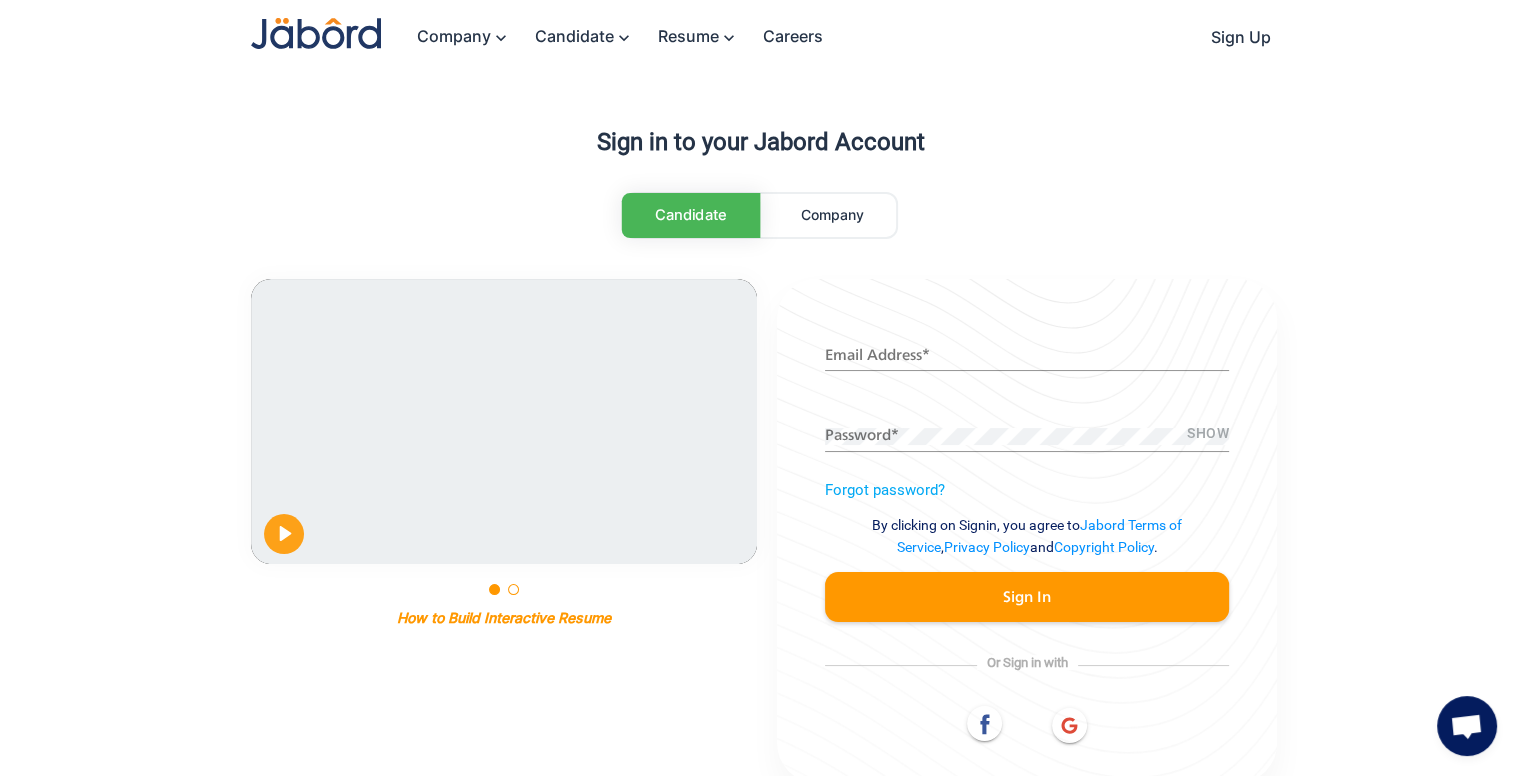 click on "Email Address  *" at bounding box center [1027, 350] 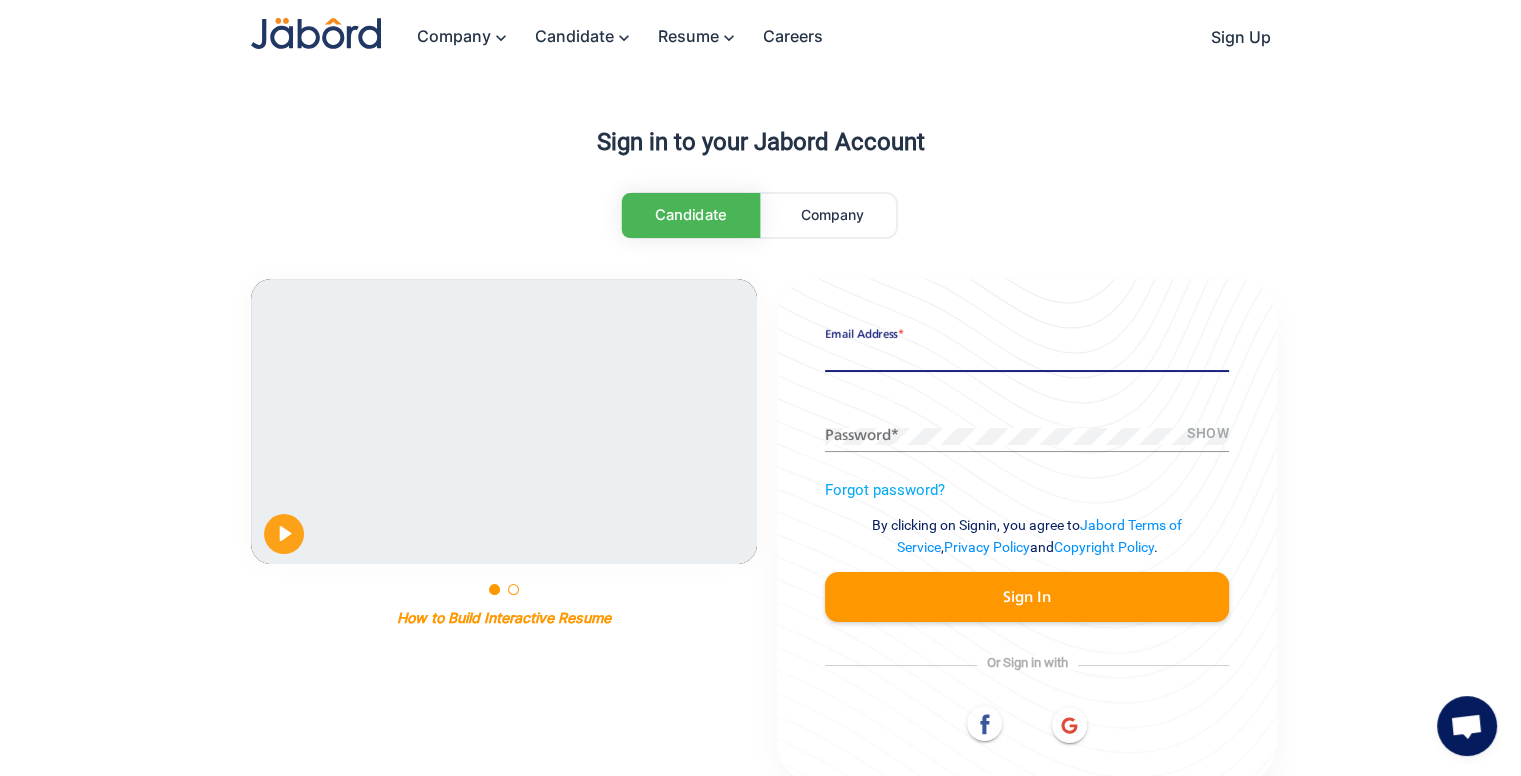 click on "[EMAIL]  *" at bounding box center (1027, 356) 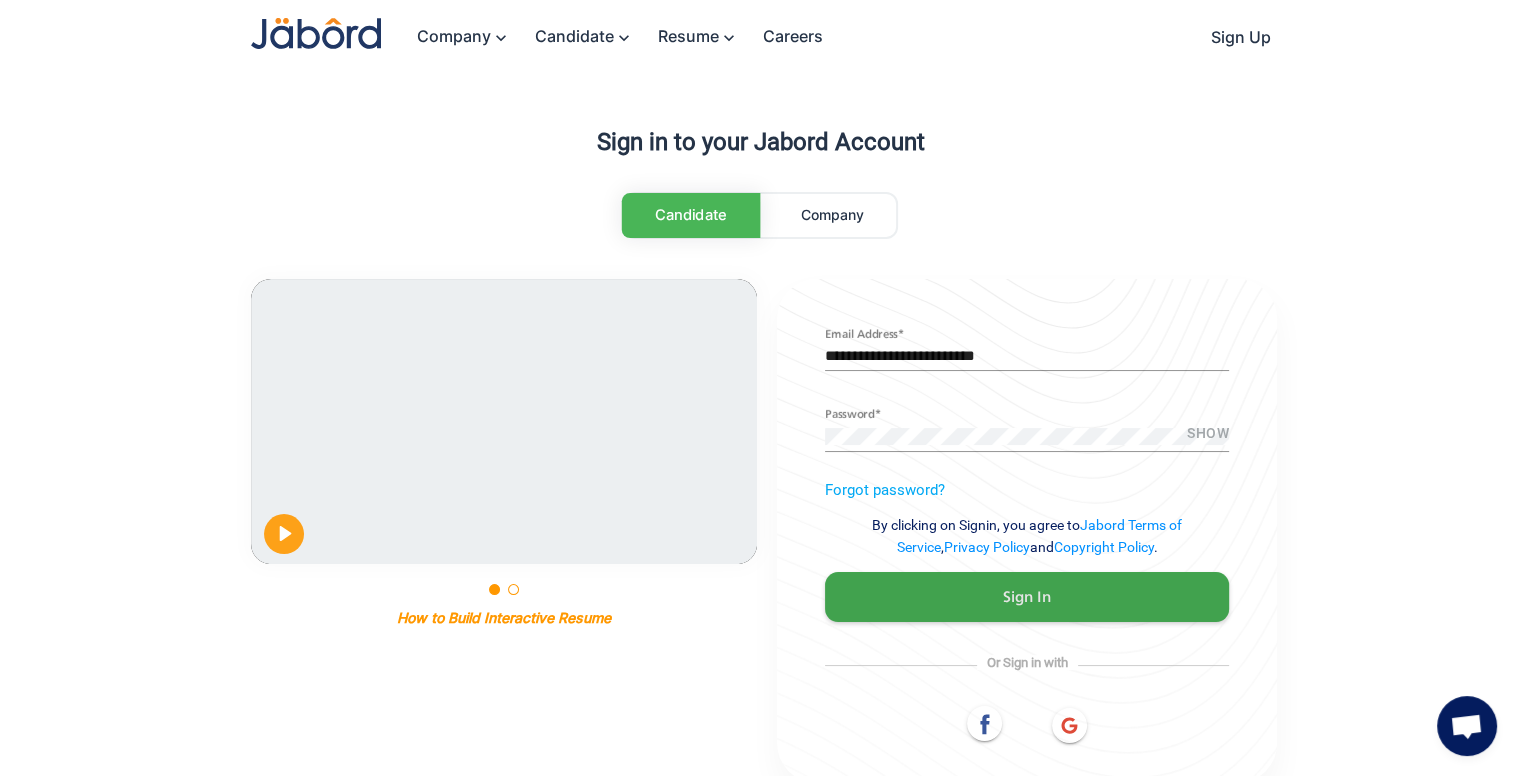 click on "Sign In" at bounding box center (1027, 597) 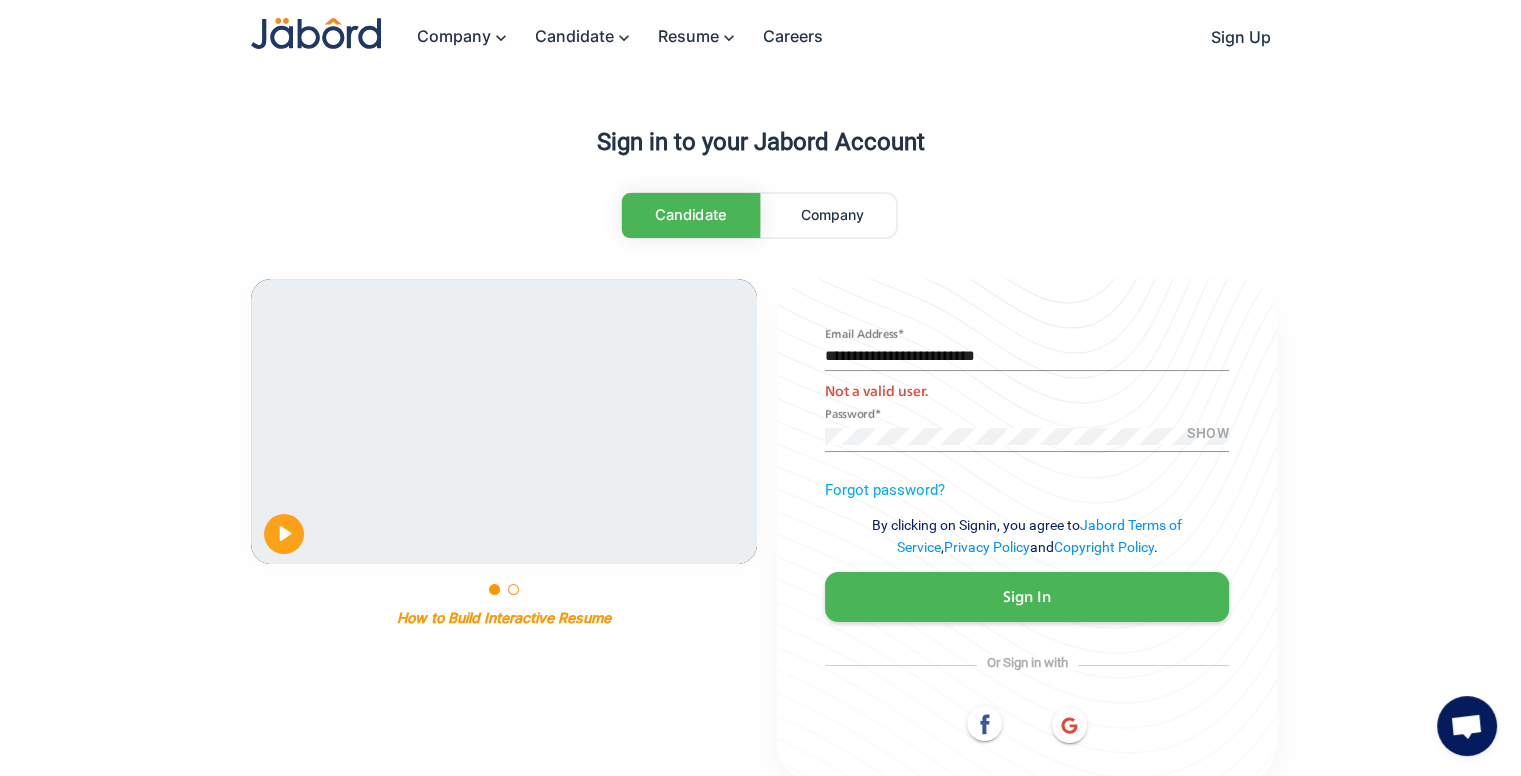 click at bounding box center [1069, 725] 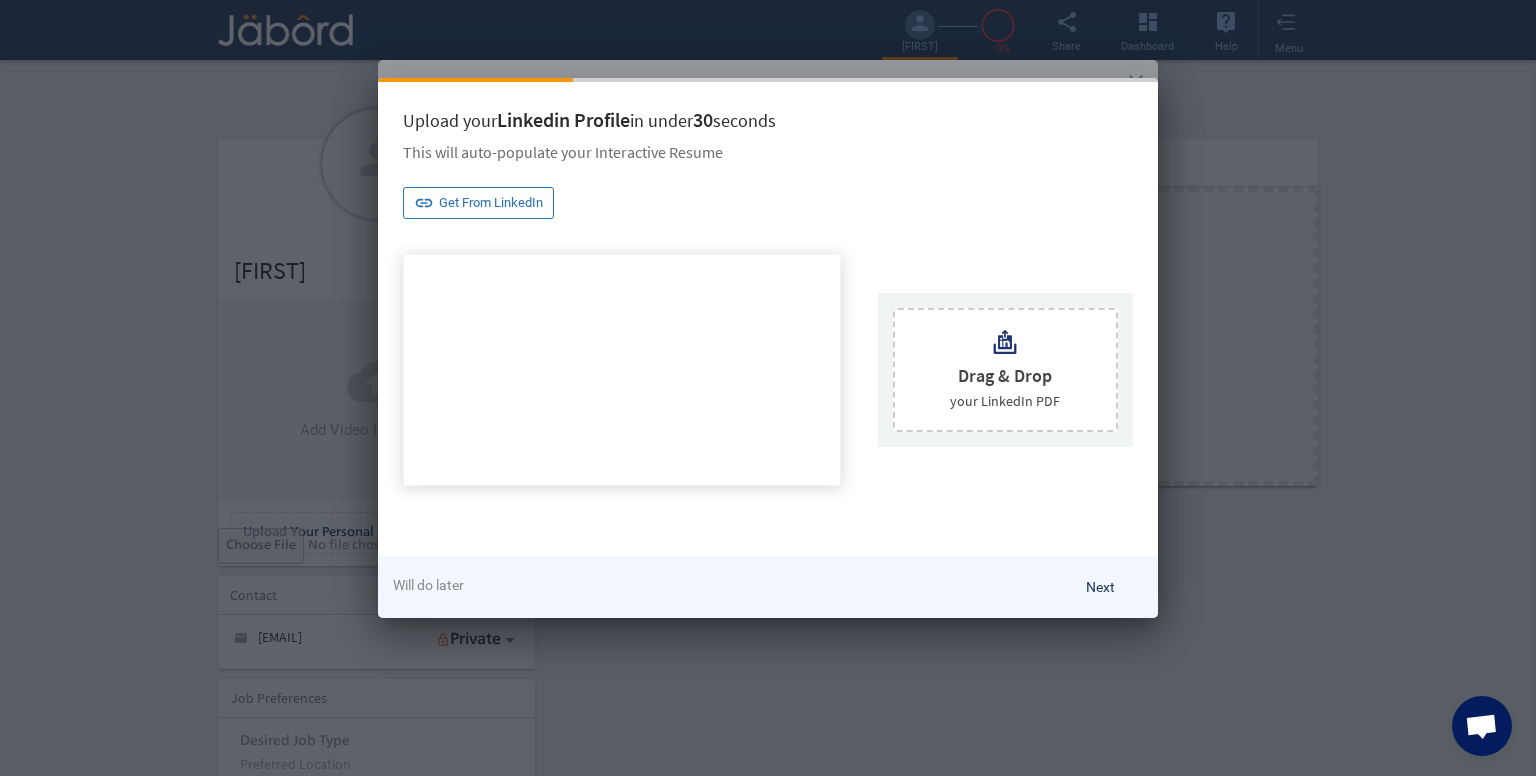click on "Next" at bounding box center (1100, 587) 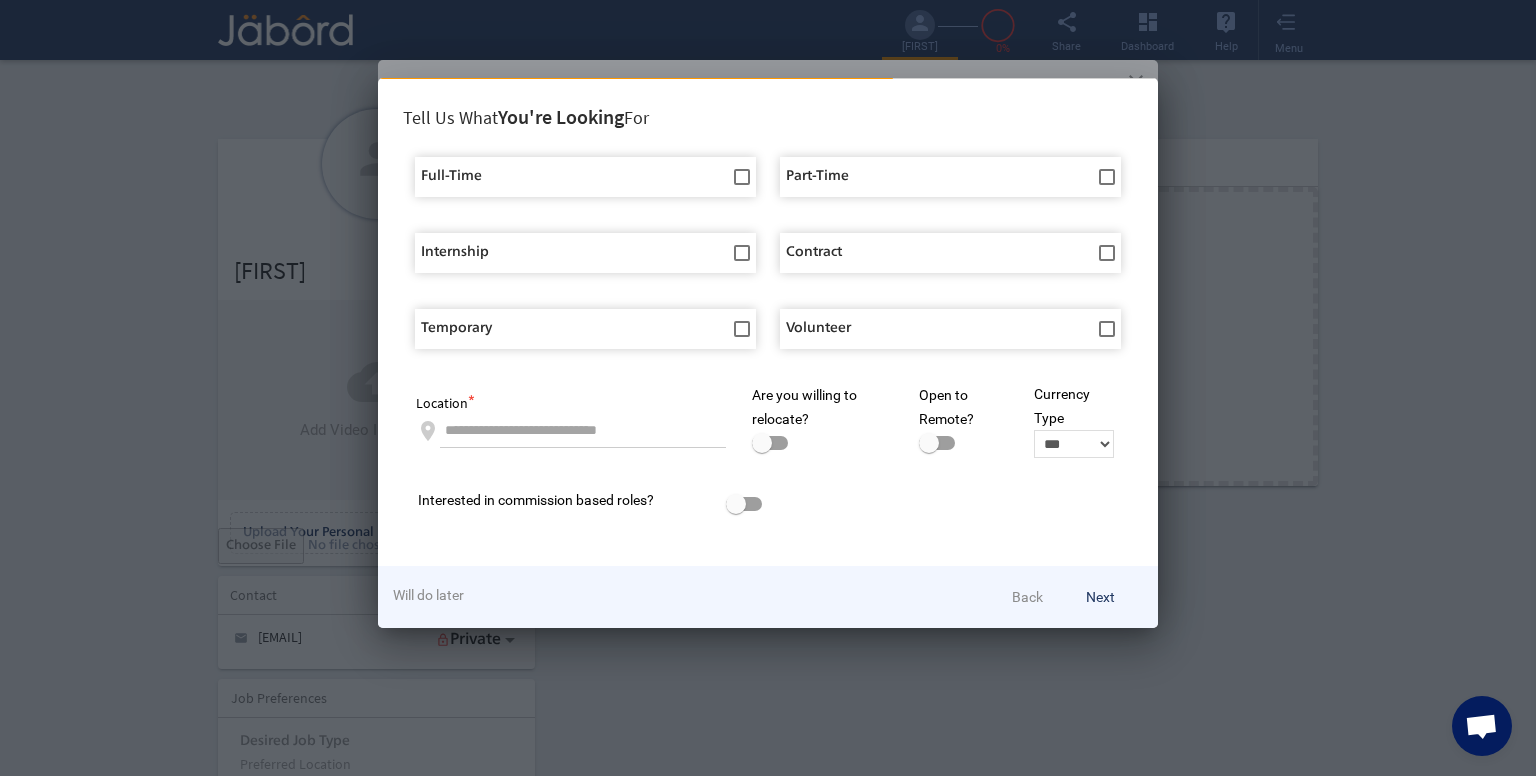 click on "Will do later" at bounding box center (428, 595) 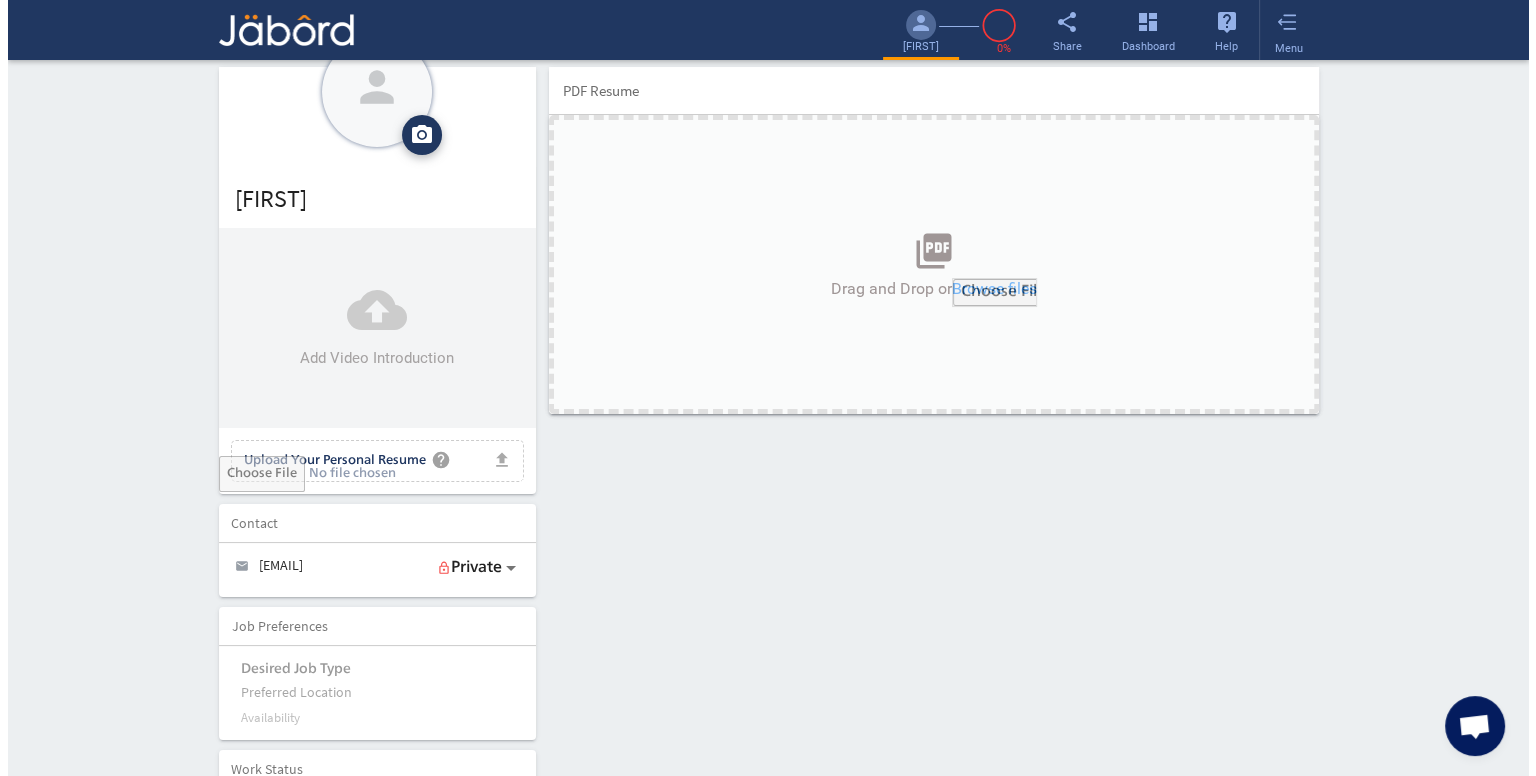 scroll, scrollTop: 0, scrollLeft: 0, axis: both 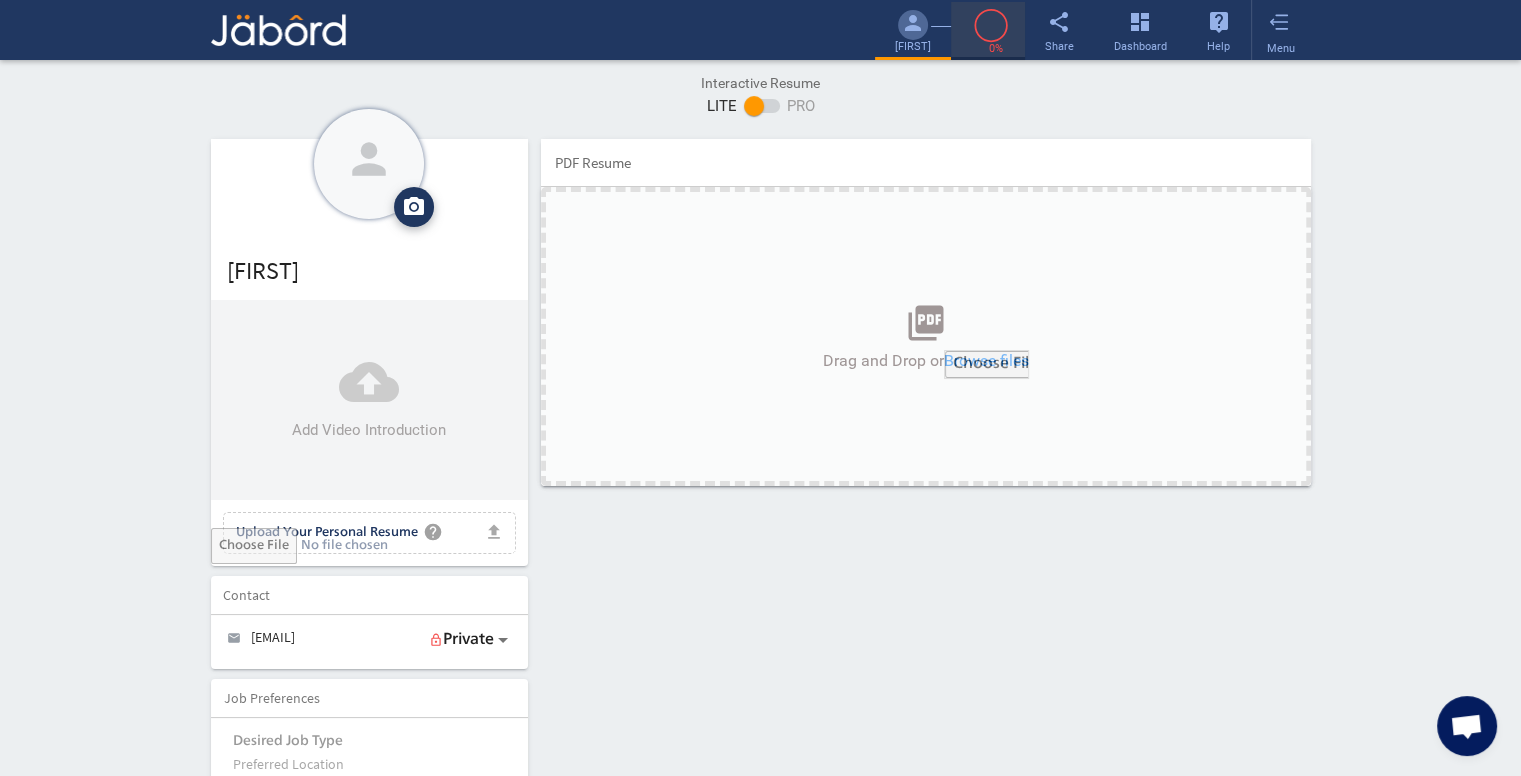 click on "0%" at bounding box center [996, 49] 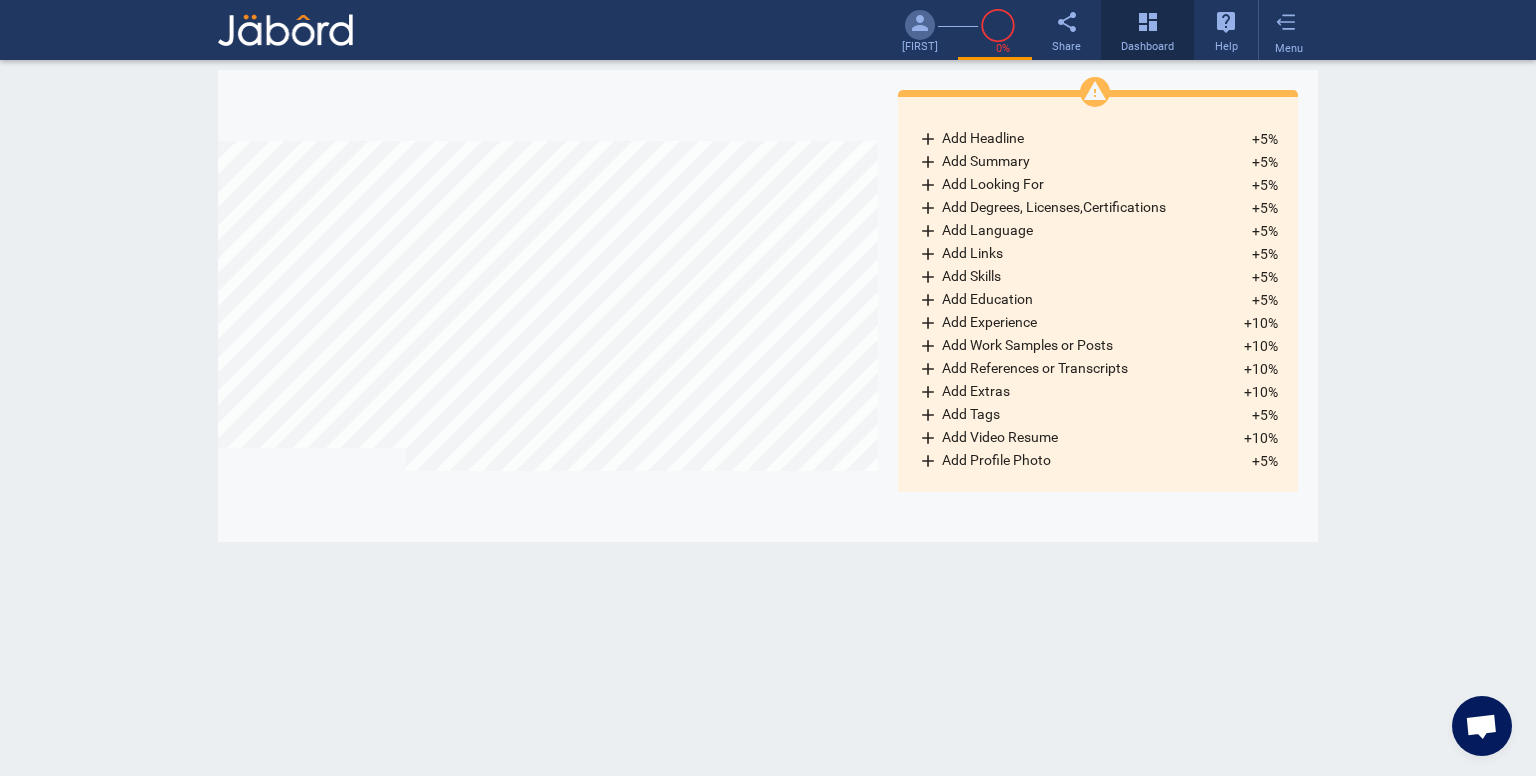 scroll, scrollTop: 999669, scrollLeft: 999340, axis: both 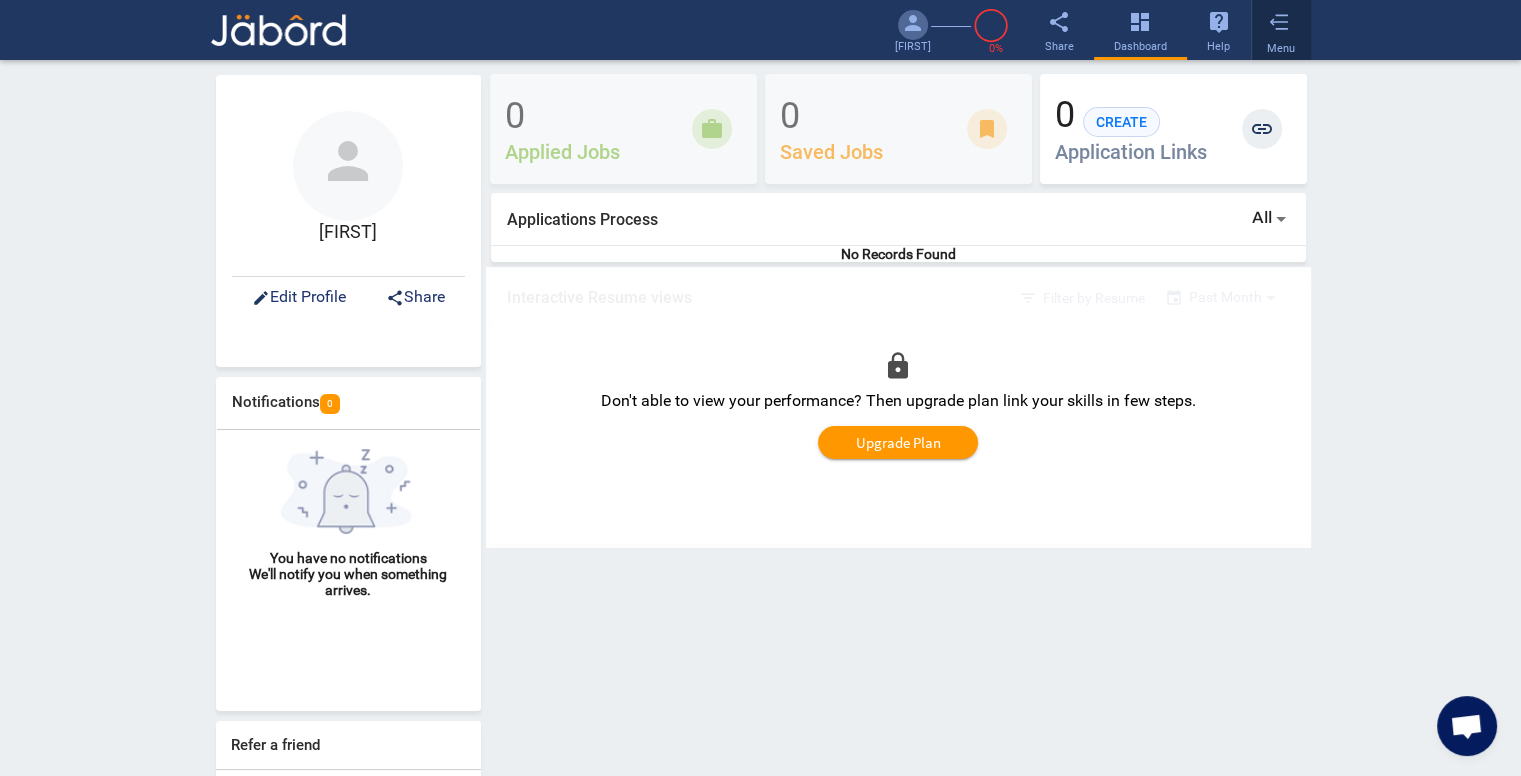 click on "Menu" at bounding box center (1281, 49) 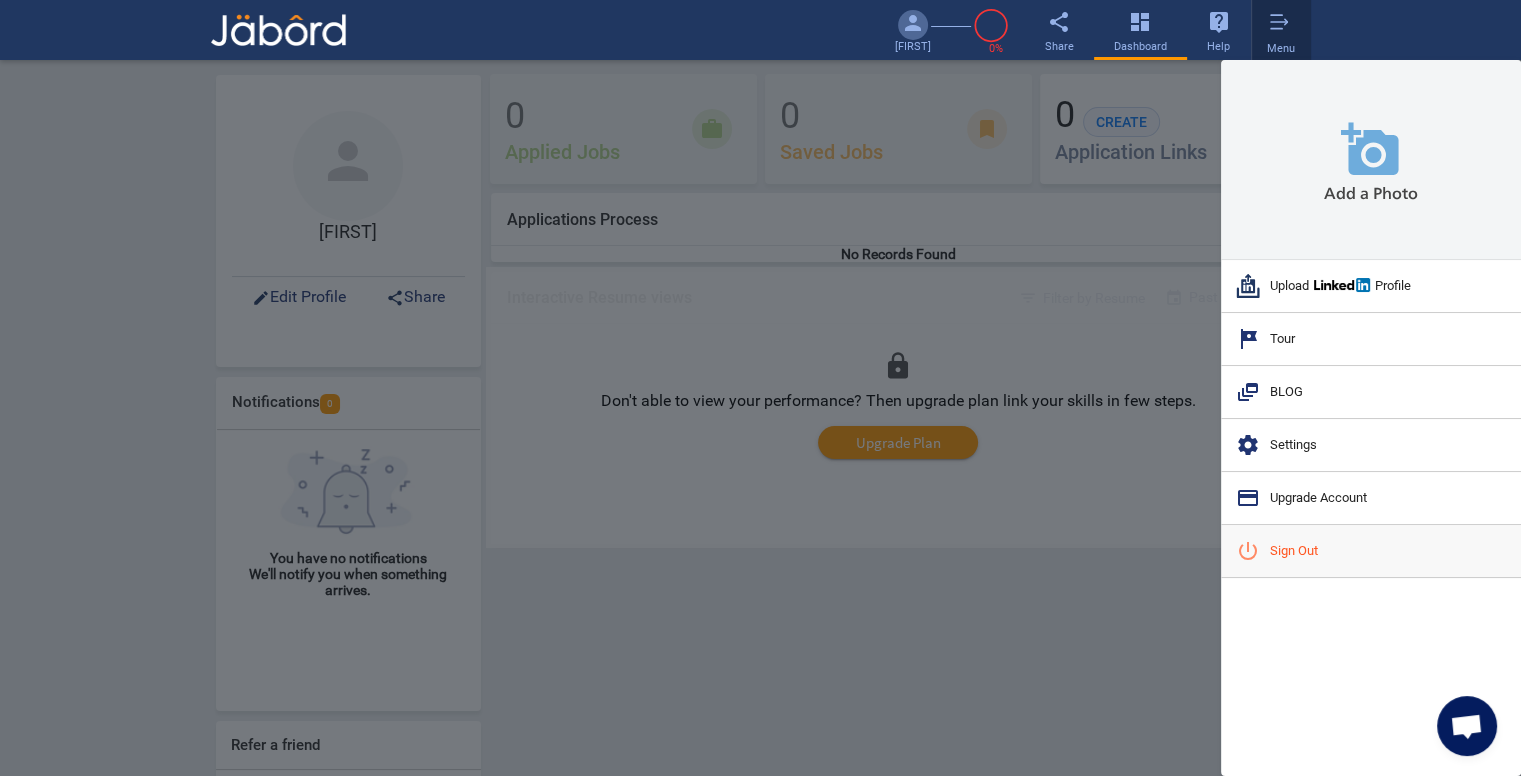 click on "power_settings_new  Sign Out" at bounding box center (1371, 551) 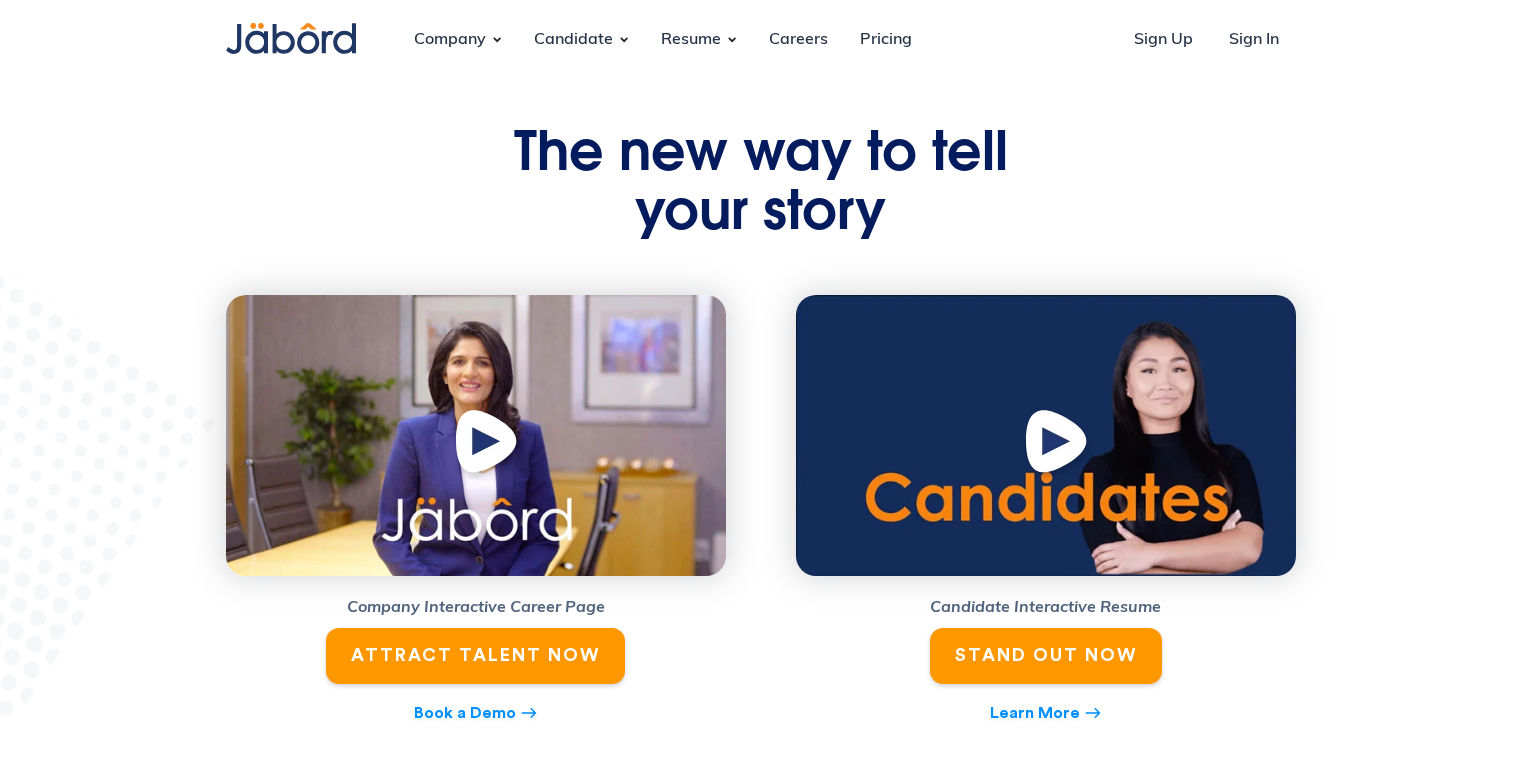scroll, scrollTop: 0, scrollLeft: 0, axis: both 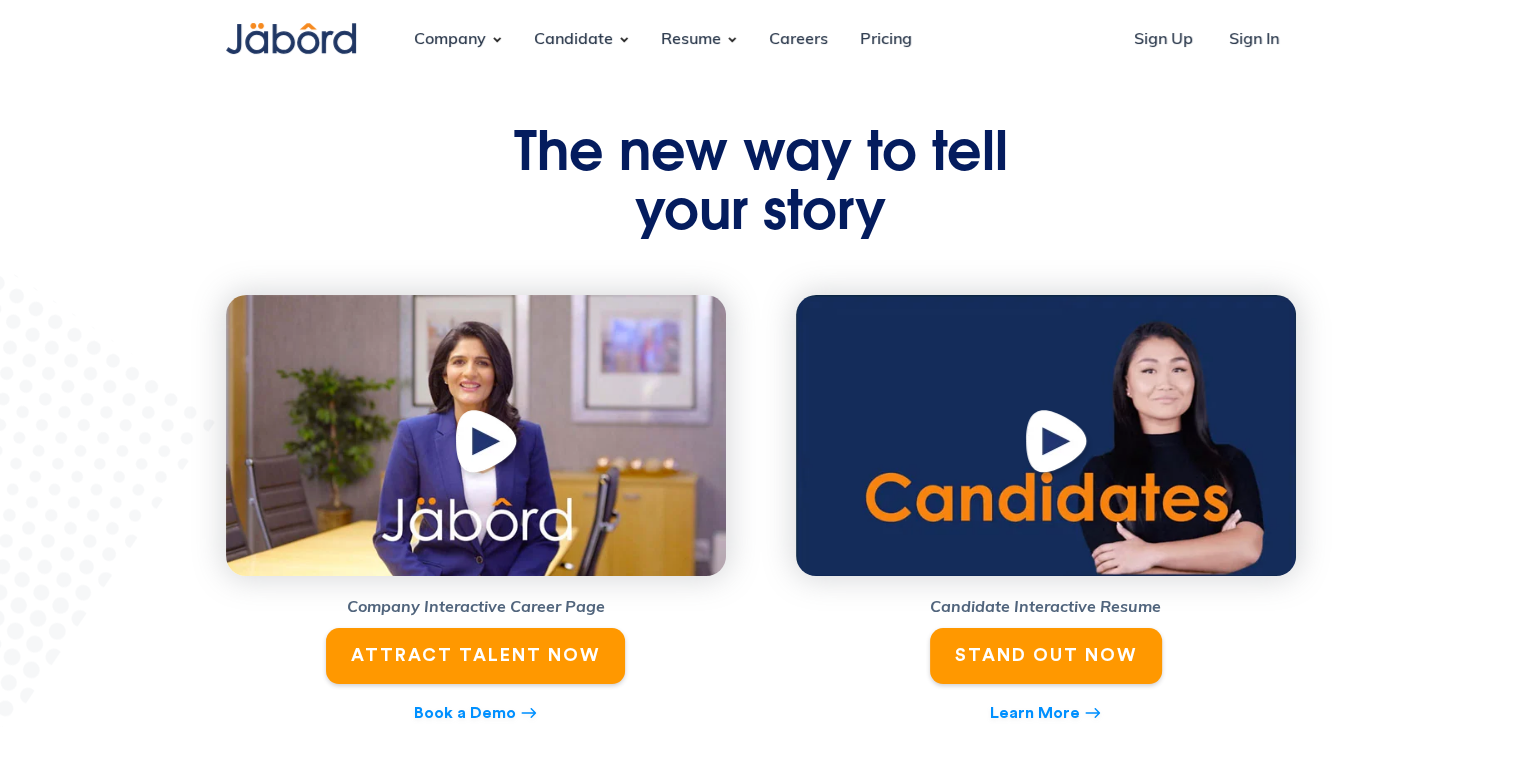 click on "Sign In" at bounding box center (1254, 40) 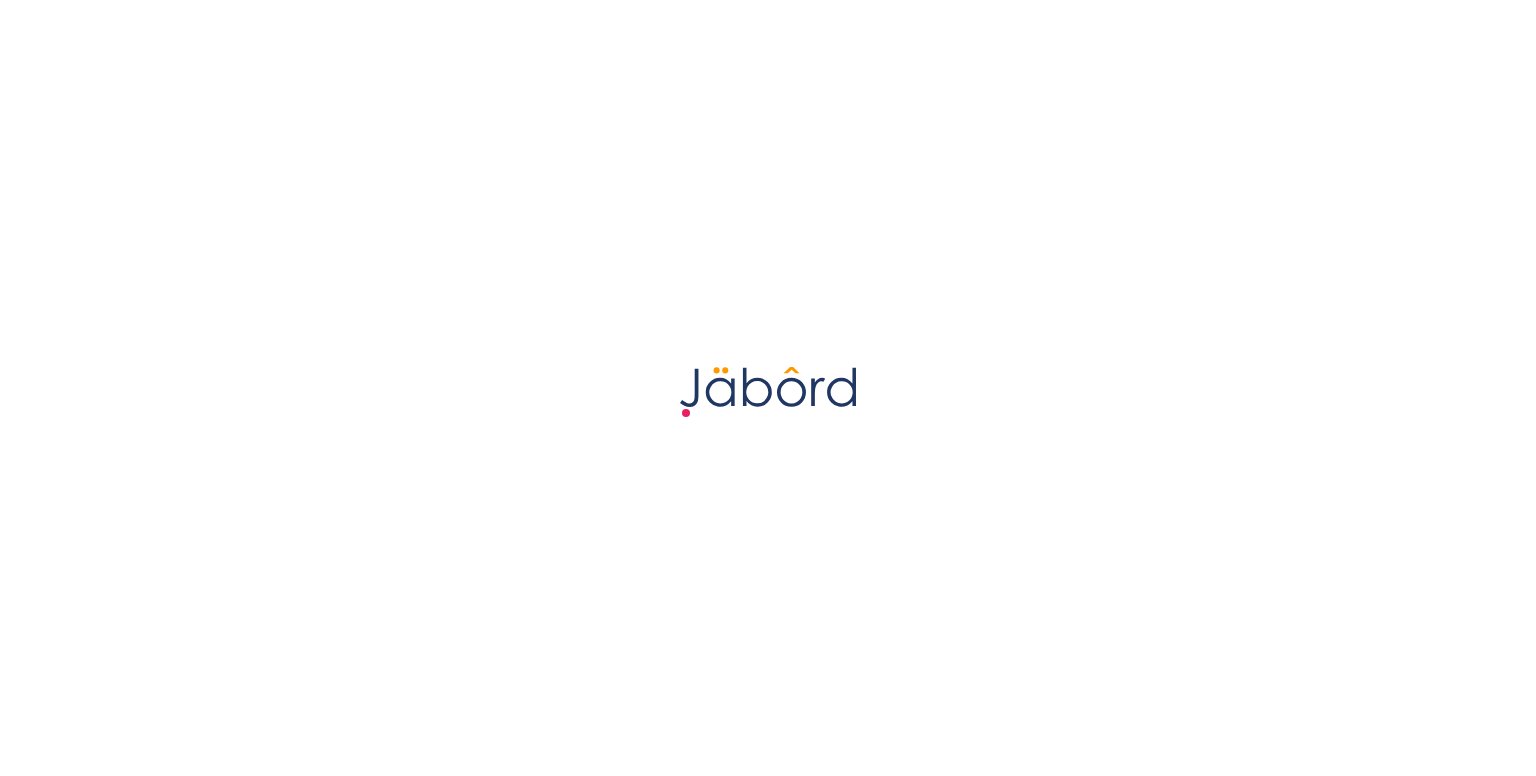scroll, scrollTop: 0, scrollLeft: 0, axis: both 